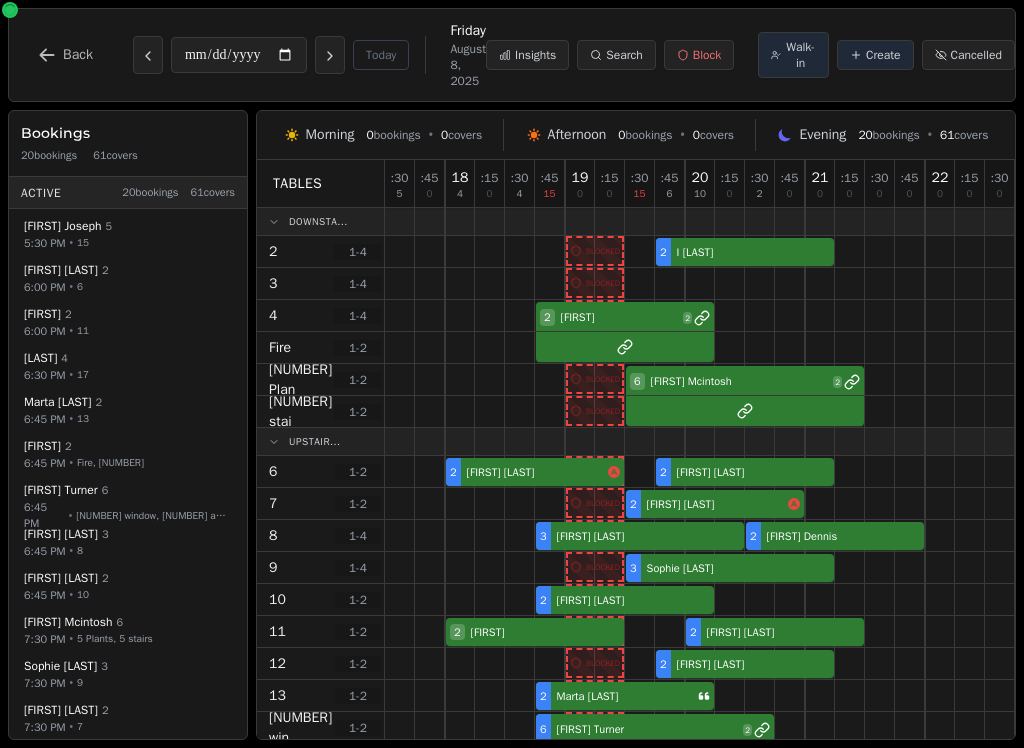 scroll, scrollTop: 0, scrollLeft: 0, axis: both 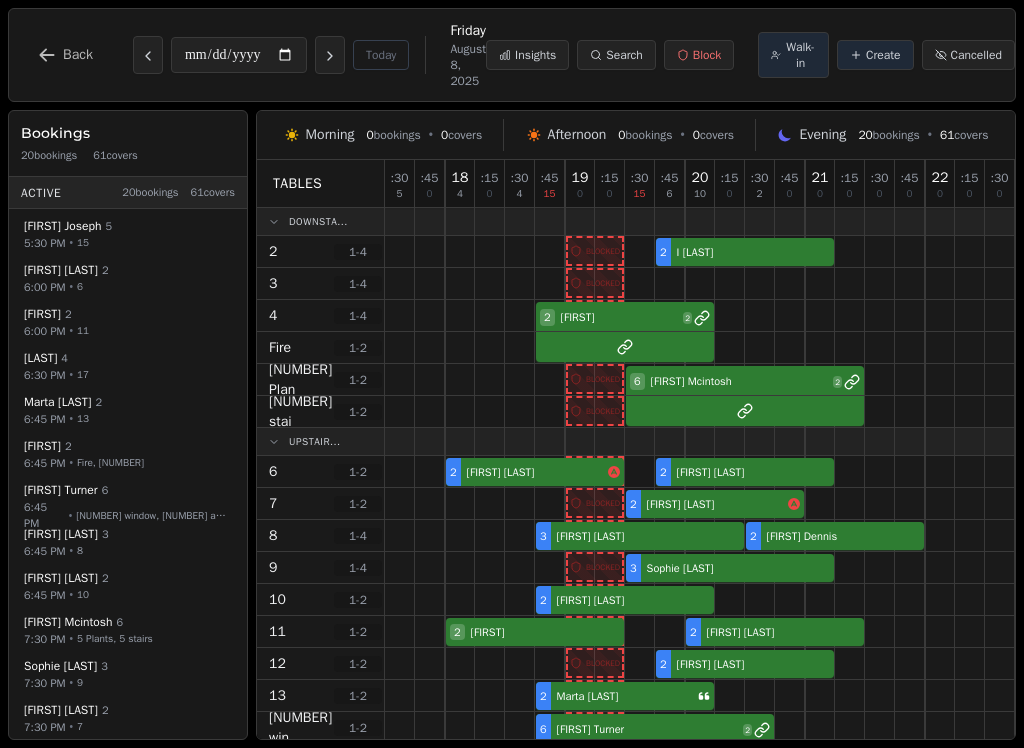 click at bounding box center (640, 283) 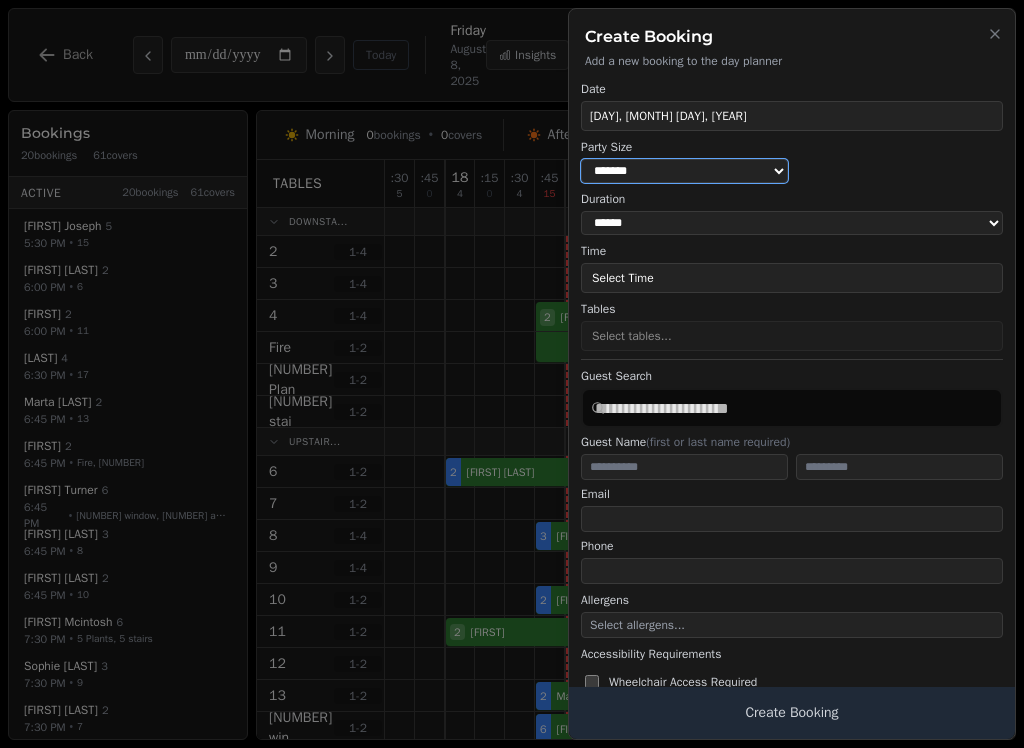 click on "*   ***** *   ****** *   ****** *   ****** *   ****** *   ****** *   ****** *   ****** *   ****** **   ****** **   ****** **   ****** **   ****** **   ****** **   ****** **   ****** **   ****** **   ****** **   ****** **   ****** **   ****** **   ****** **   ****** **   ****** **   ****** **   ****** **   ****** **   ****** **   ****** **   ****** **   ****** **   ****** **   ****** **   ****** **   ****** **   ****** **   ****** **   ****** **   ****** **   ****** **   ****** **   ****** **   ****** **   ****** **   ****** **   ****** **   ****** **   ****** **   ****** **   ****** **   ****** **   ****** **   ****** **   ****** **   ****** **   ****** **   ****** **   ****** **   ****** **   ****** **   ****** **   ****** **   ****** **   ****** **   ****** **   ****** **   ****** **   ****** **   ****** **   ****** **   ****** **   ****** **   ****** **   ****** **   ****** **   ****** **   ****** **   ****** **   ****** **   ****** **   ****** **   ****** **   ****** **   ****** **   ****** **   ****** **" at bounding box center (684, 171) 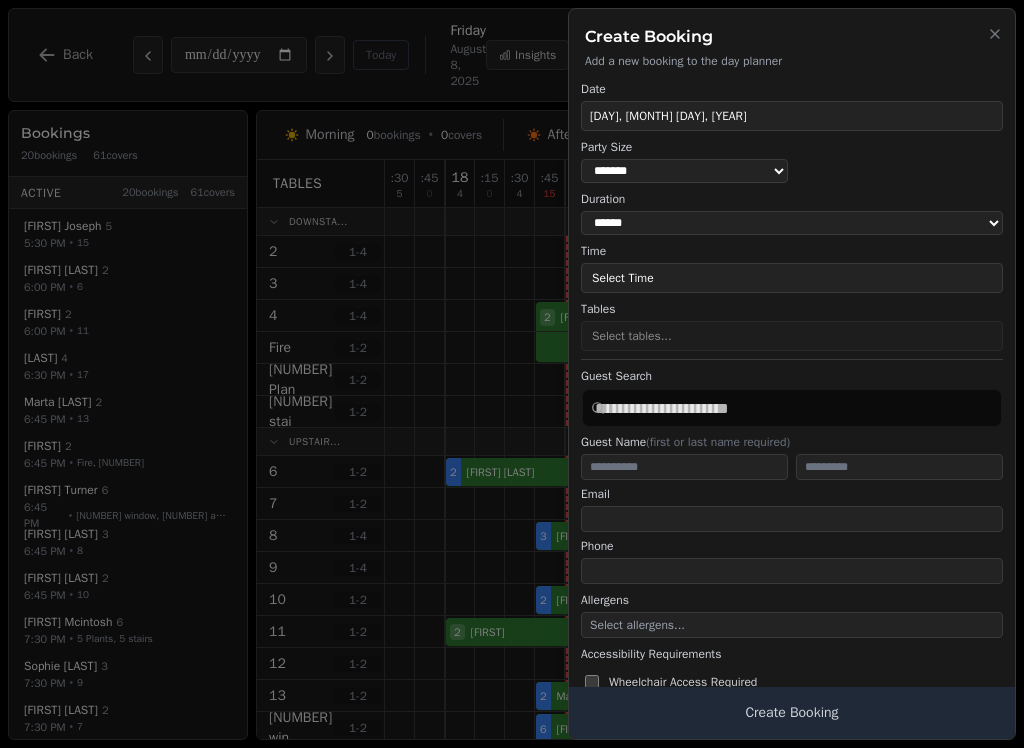 click on "Select Time" at bounding box center [792, 278] 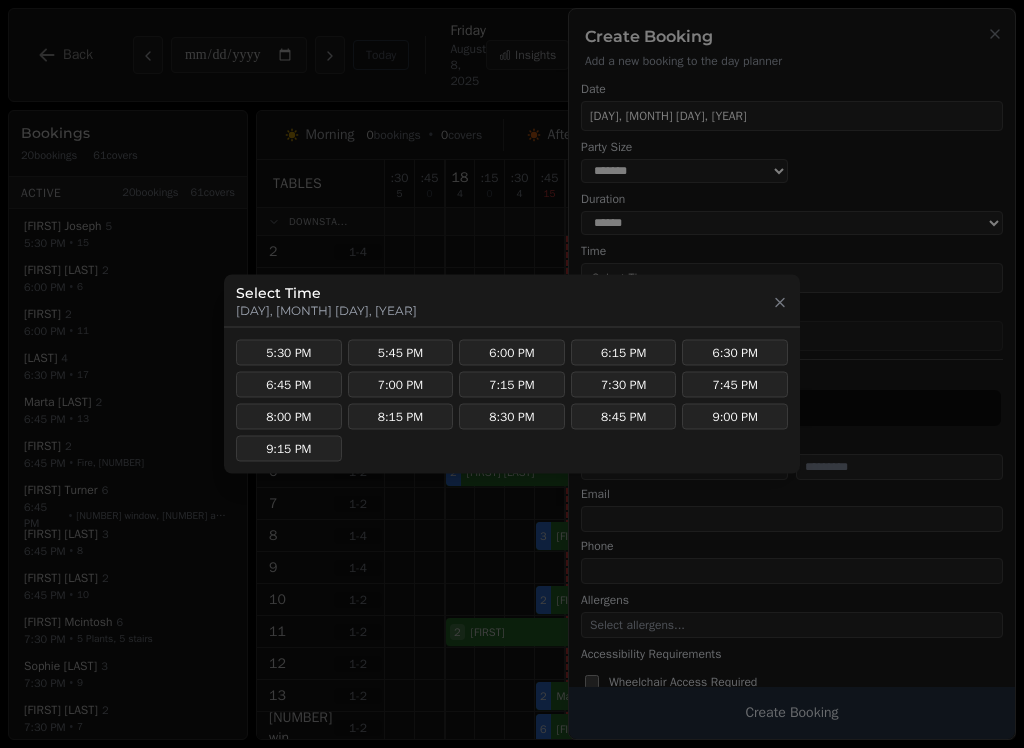 click on "7:30 PM" at bounding box center (624, 385) 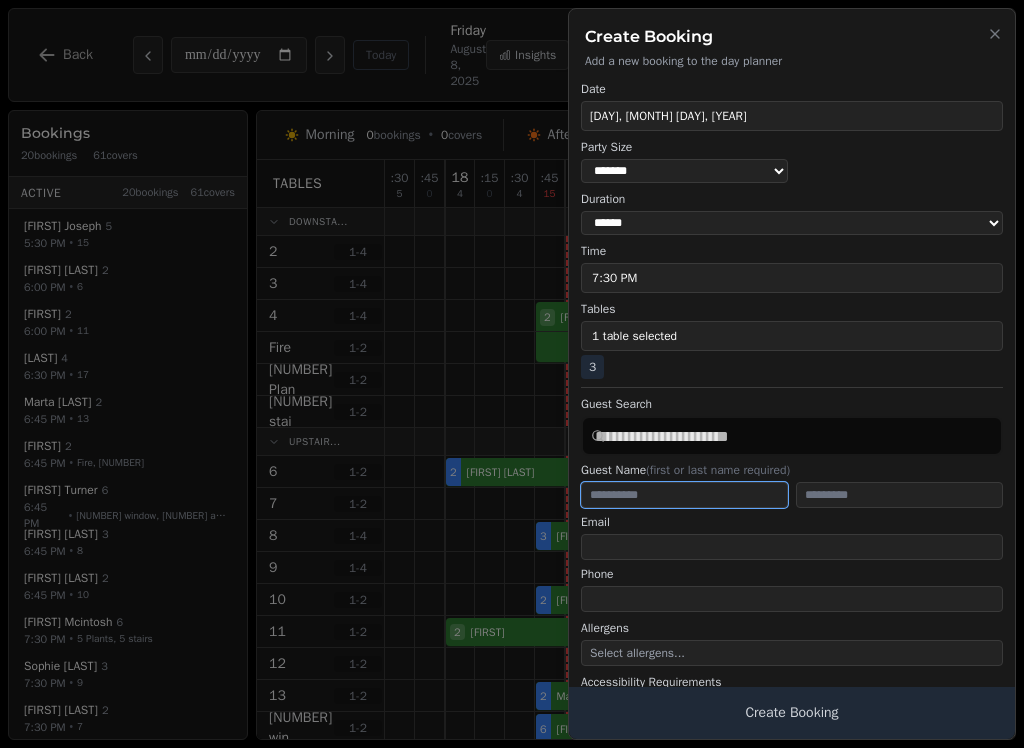 click at bounding box center (684, 495) 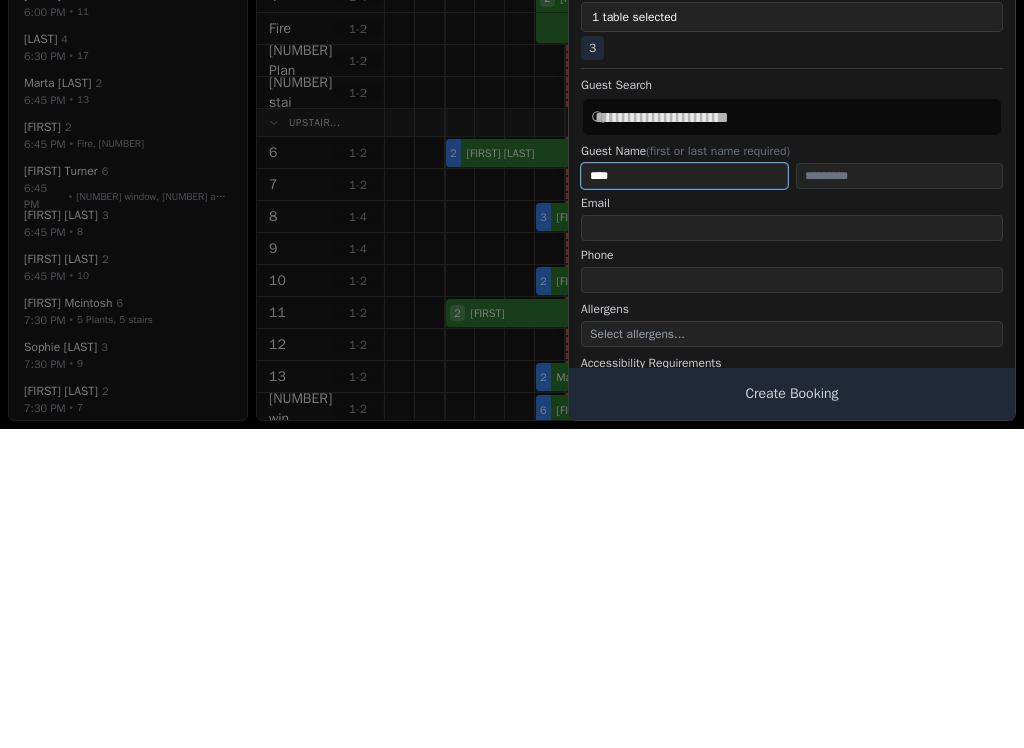 type on "****" 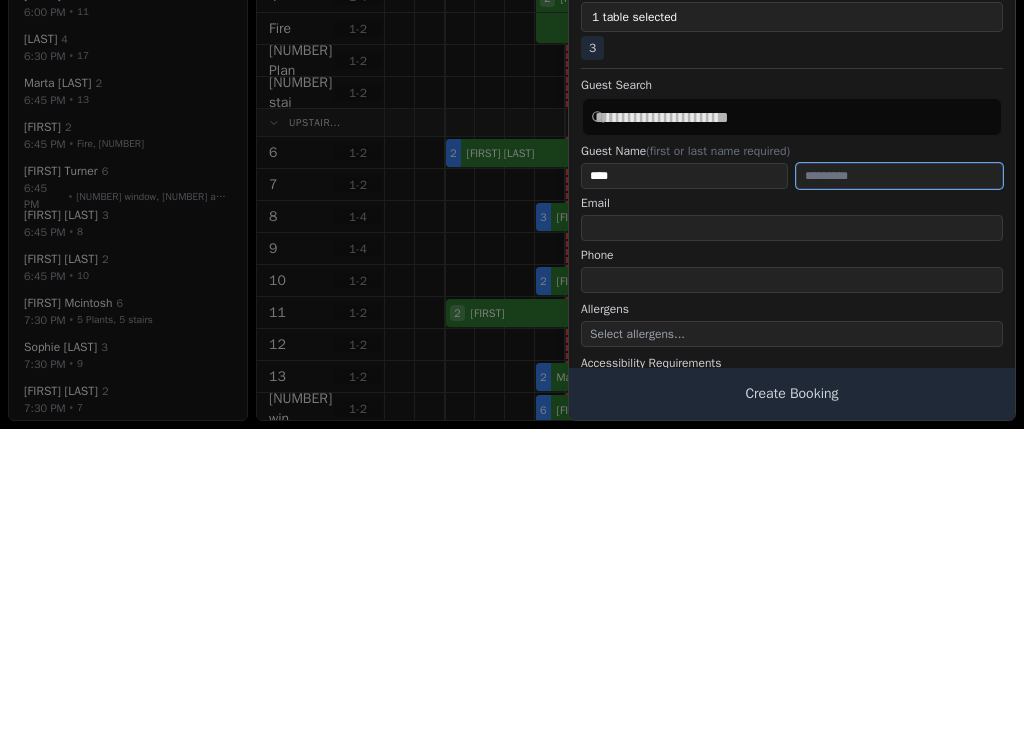 click at bounding box center [899, 495] 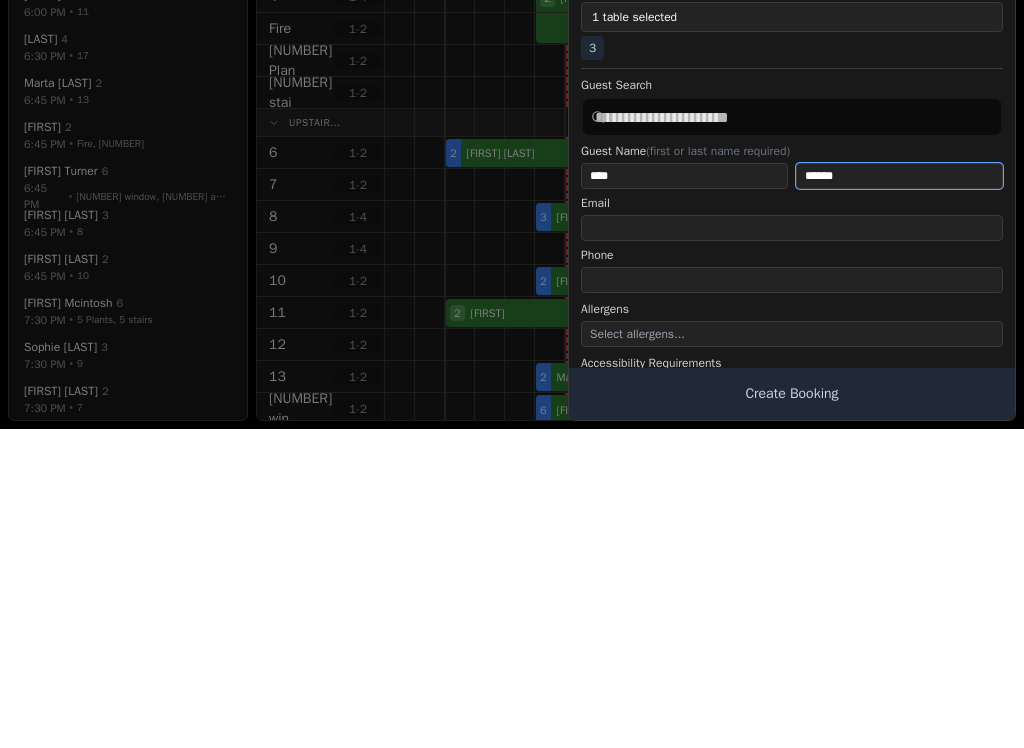 type on "******" 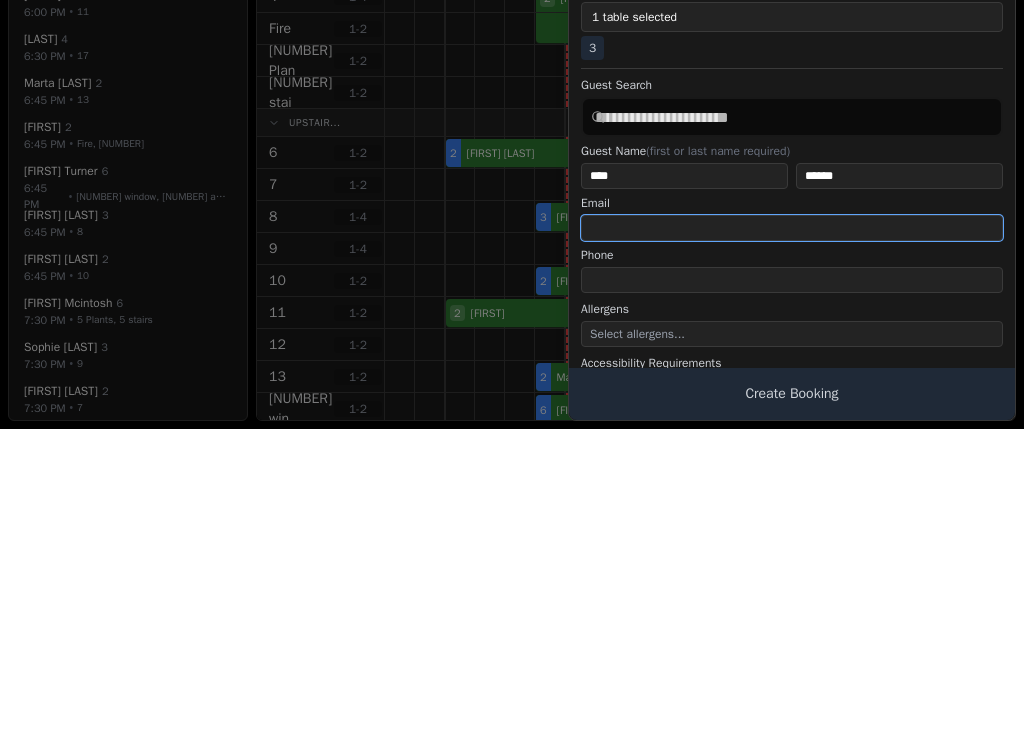click at bounding box center (792, 547) 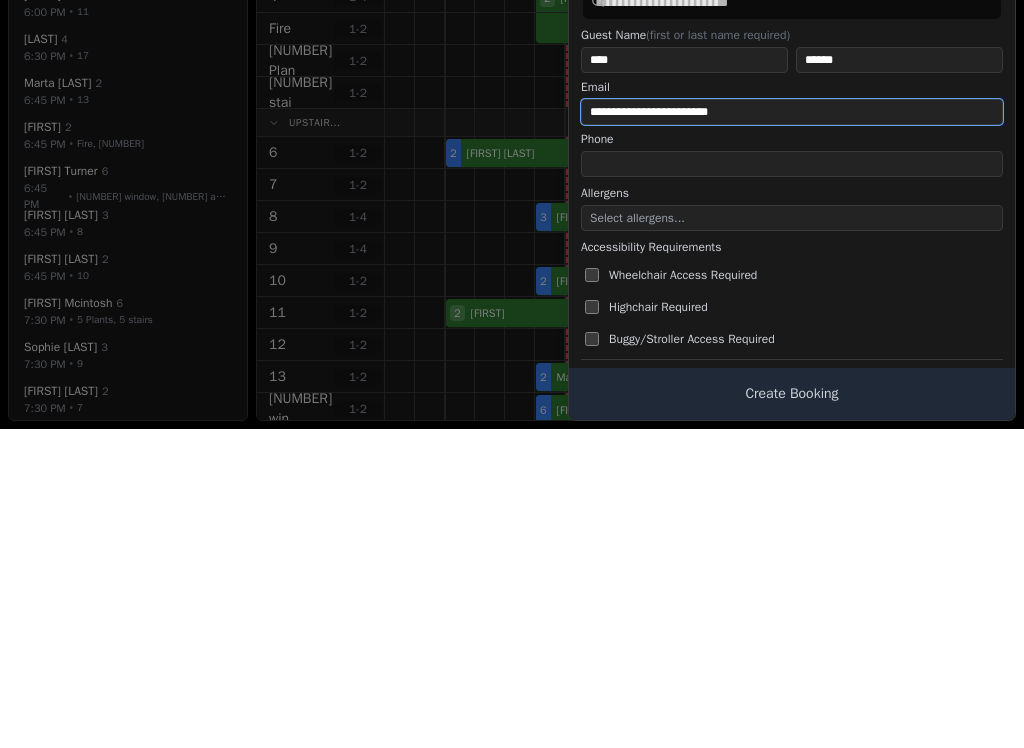 scroll, scrollTop: 115, scrollLeft: 0, axis: vertical 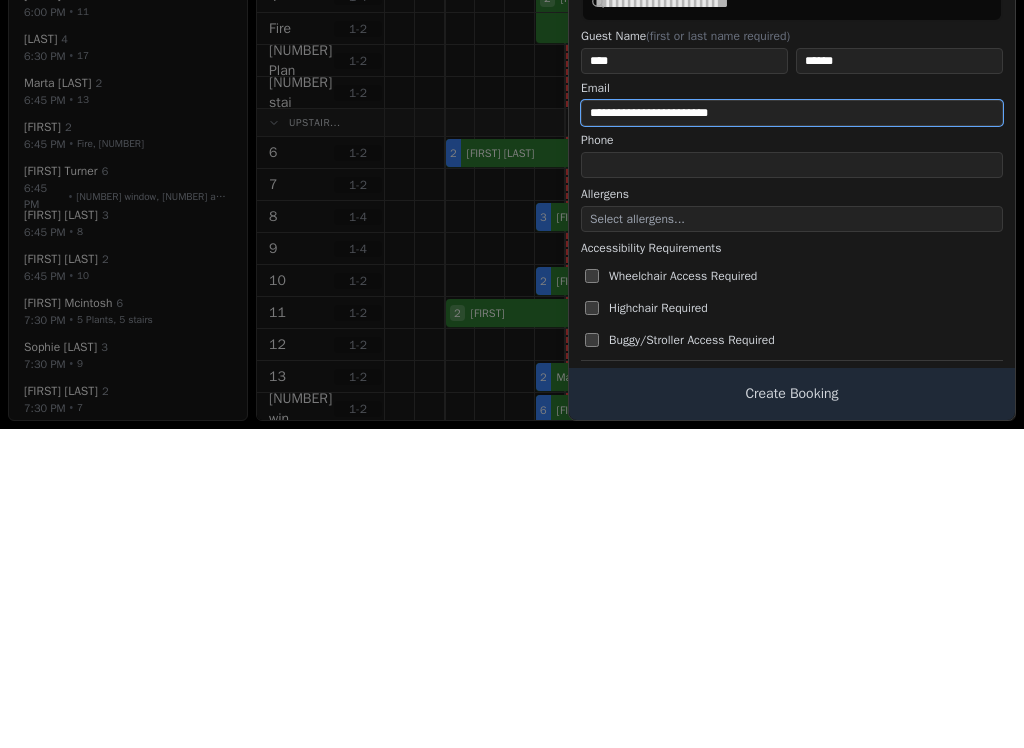 type on "**********" 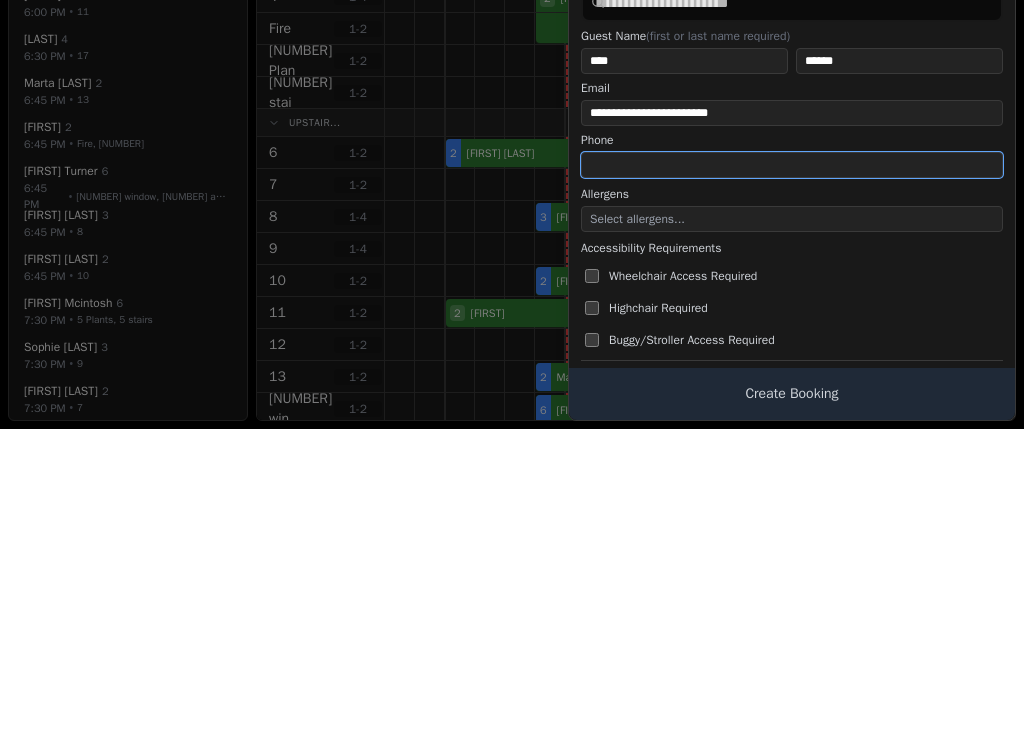 click at bounding box center [792, 484] 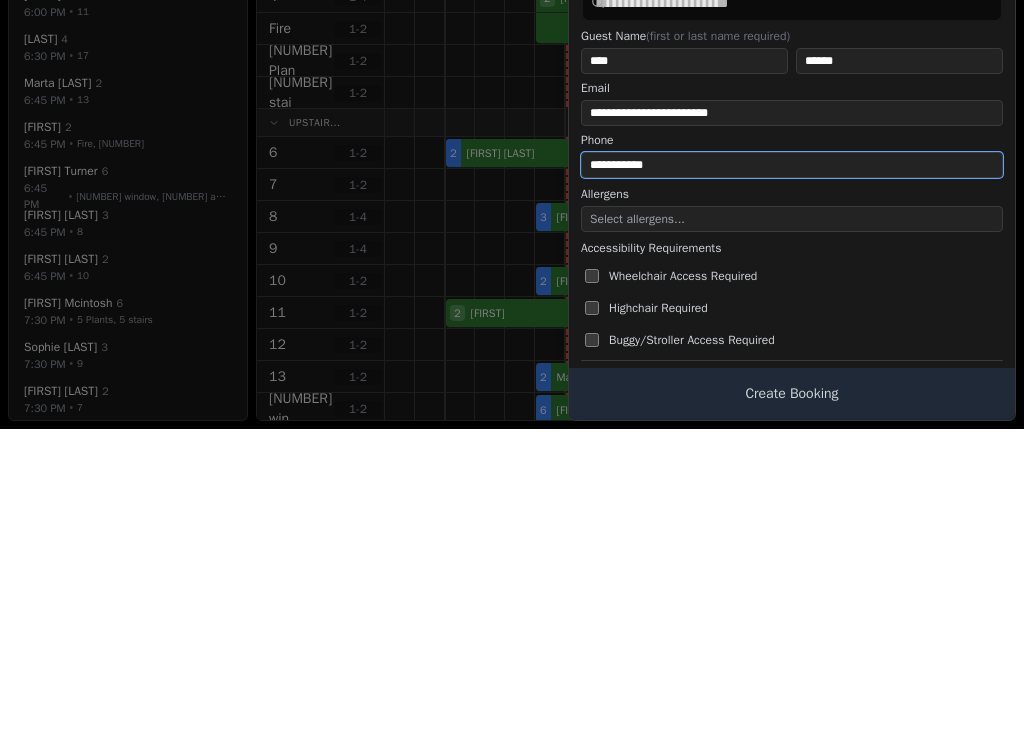 type on "**********" 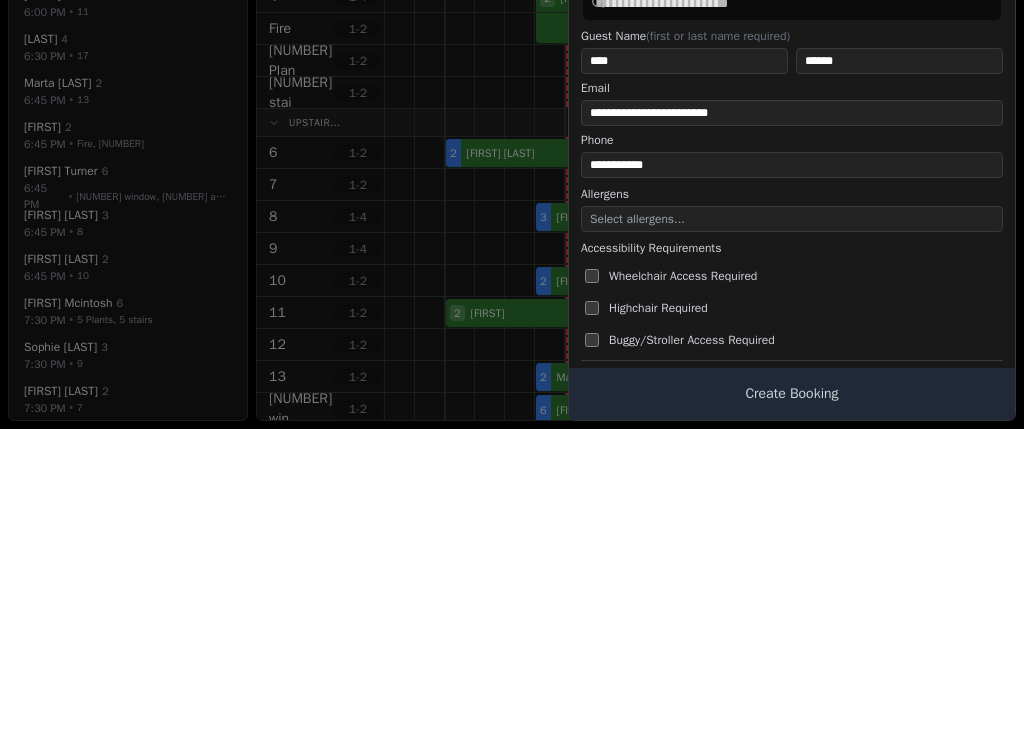 click on "Select allergens..." at bounding box center (792, 538) 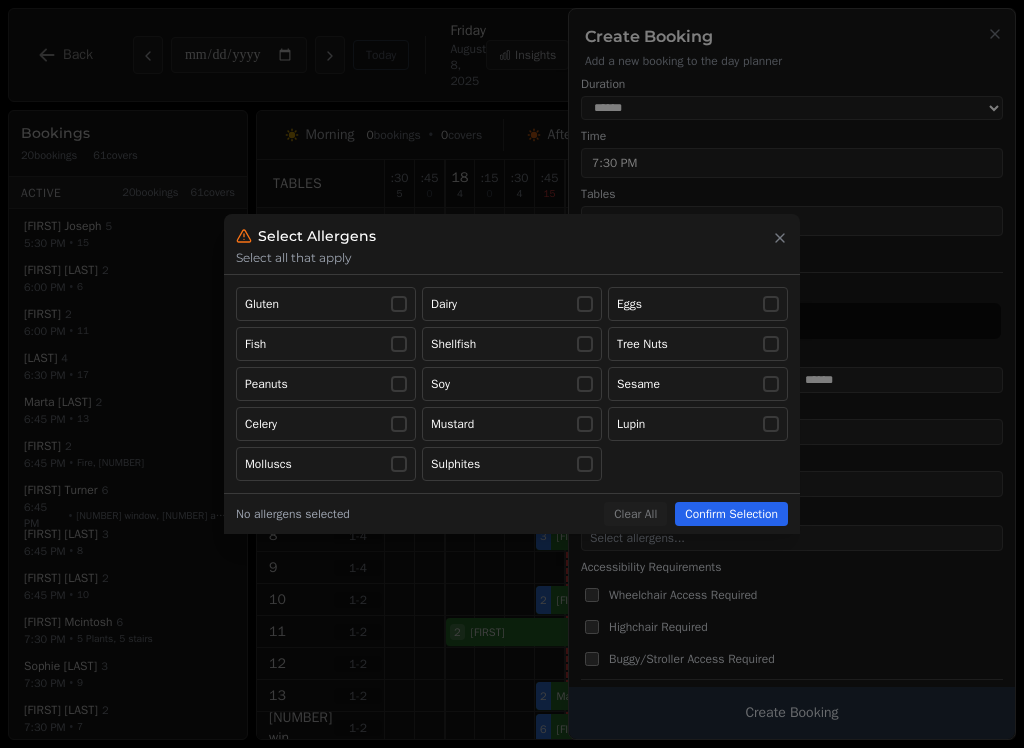 click 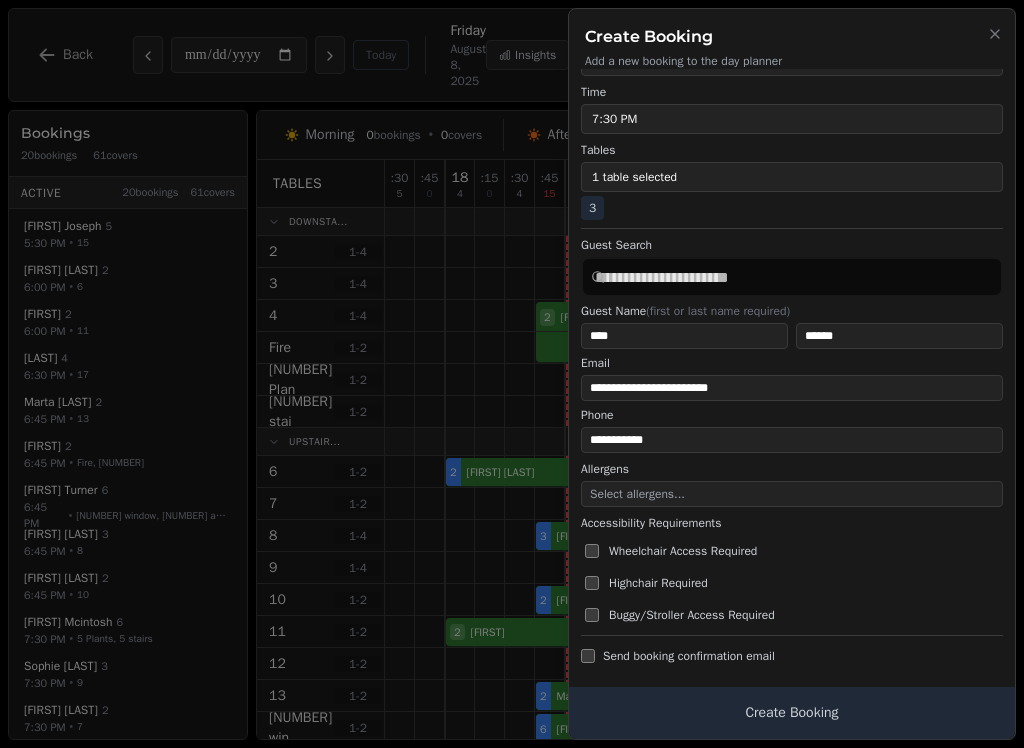 scroll, scrollTop: 158, scrollLeft: 0, axis: vertical 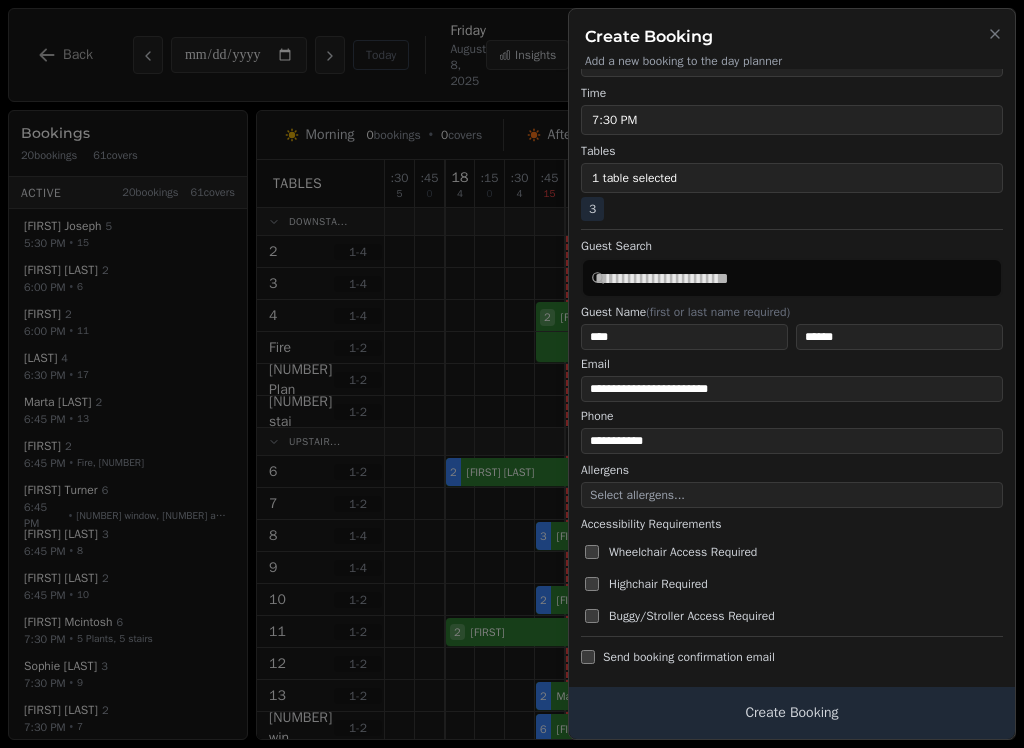 click on "Create Booking" at bounding box center [792, 713] 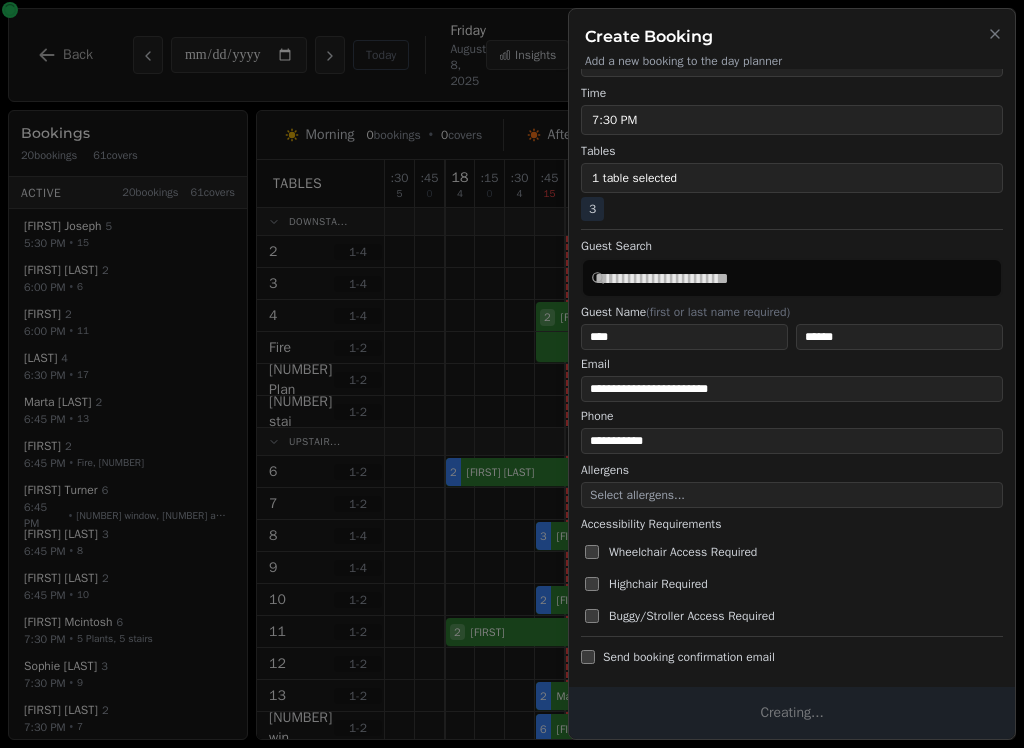 scroll, scrollTop: 0, scrollLeft: 0, axis: both 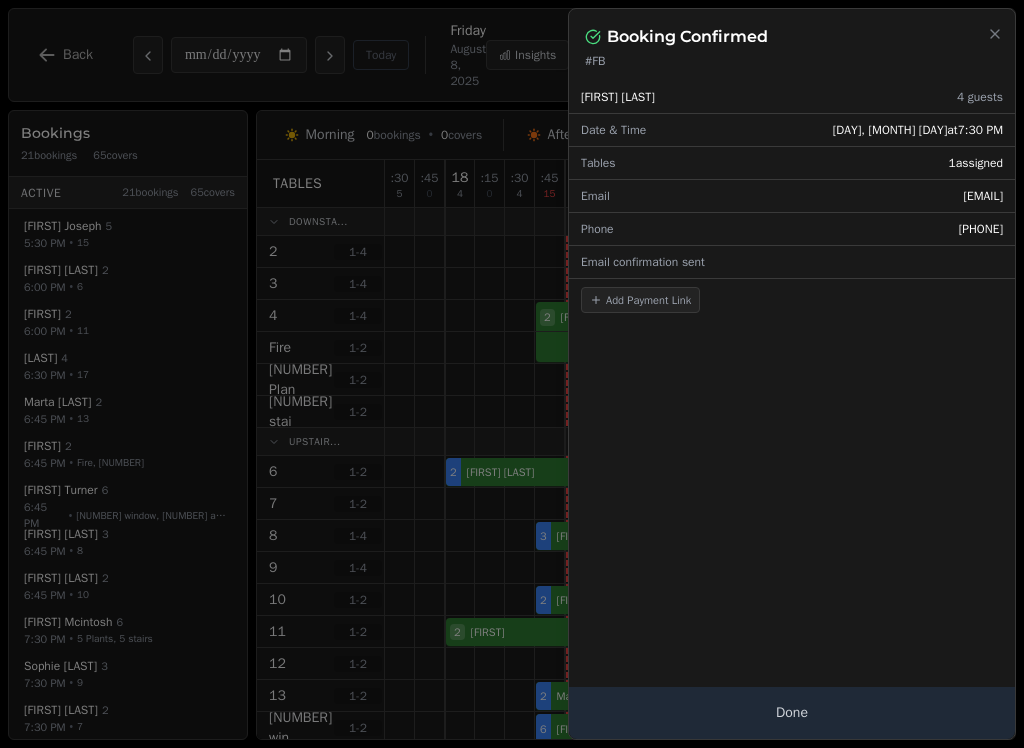 click on "Done" at bounding box center [792, 713] 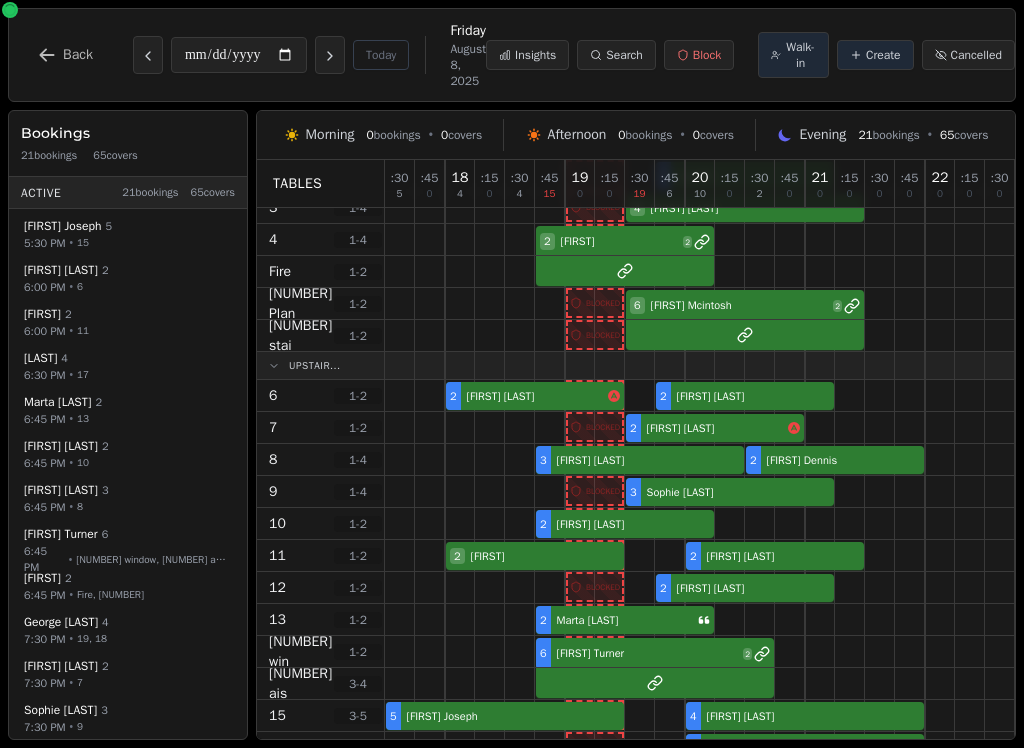 scroll, scrollTop: 79, scrollLeft: 0, axis: vertical 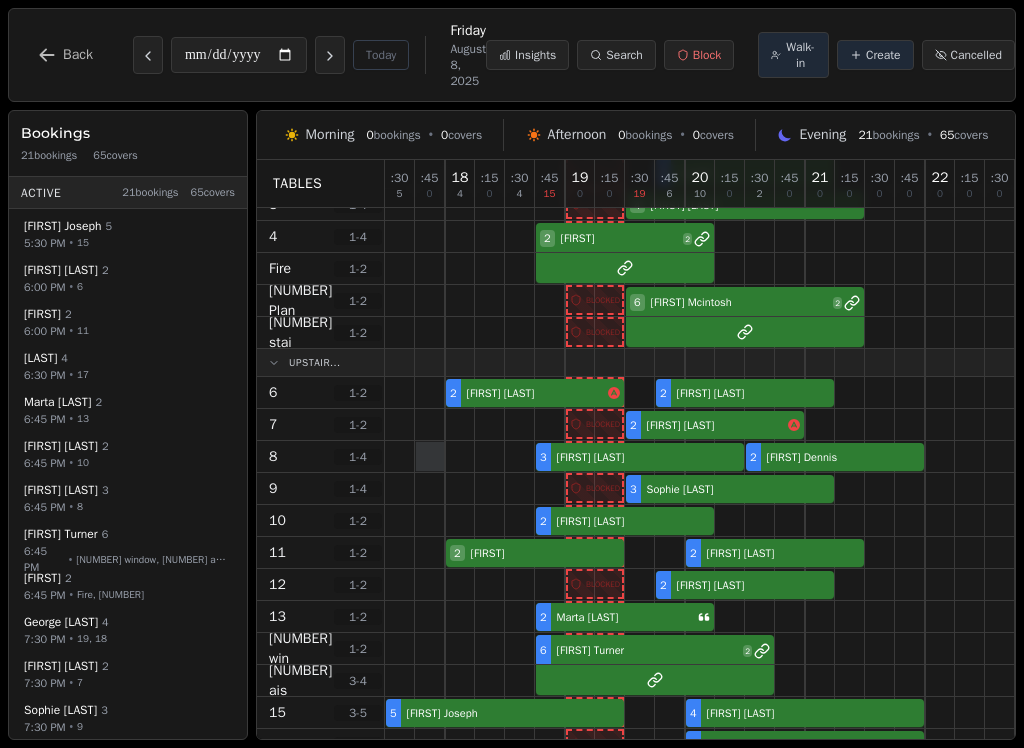 click at bounding box center (430, 456) 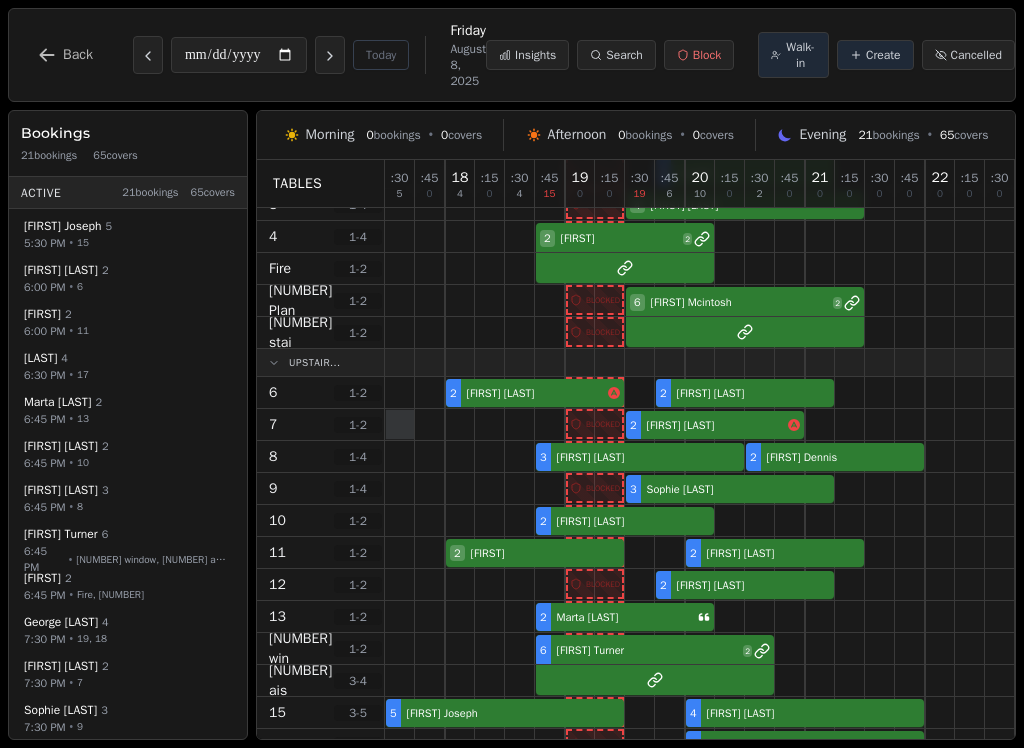 click at bounding box center [400, 424] 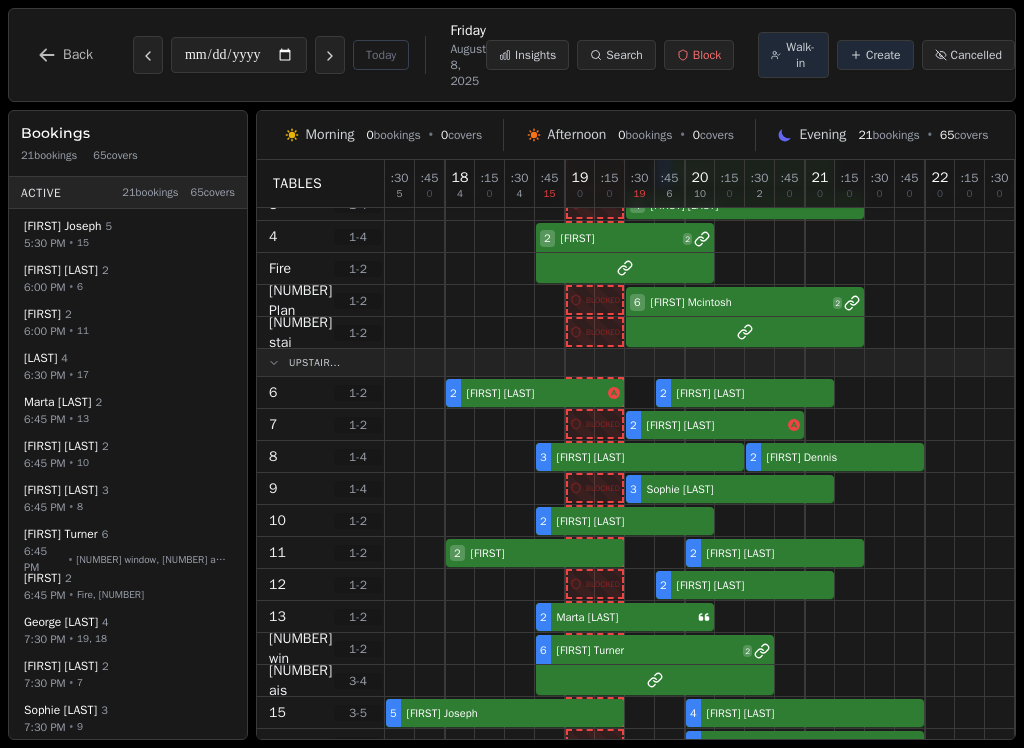 click at bounding box center [430, 424] 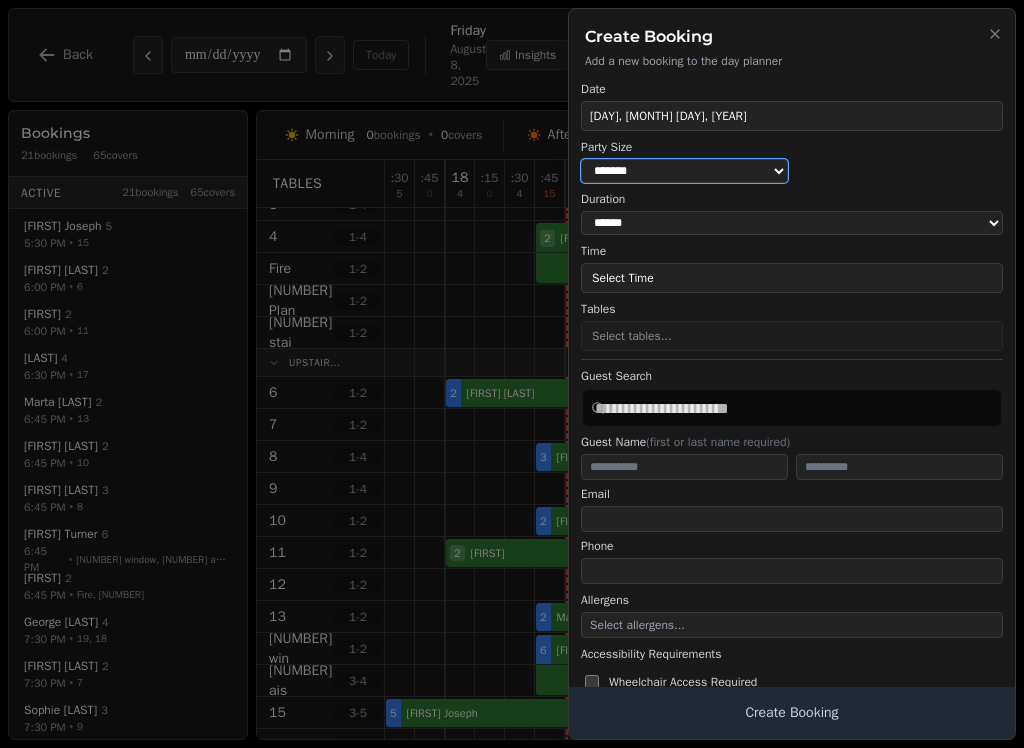 click on "*   ***** *   ****** *   ****** *   ****** *   ****** *   ****** *   ****** *   ****** *   ****** **   ****** **   ****** **   ****** **   ****** **   ****** **   ****** **   ****** **   ****** **   ****** **   ****** **   ****** **   ****** **   ****** **   ****** **   ****** **   ****** **   ****** **   ****** **   ****** **   ****** **   ****** **   ****** **   ****** **   ****** **   ****** **   ****** **   ****** **   ****** **   ****** **   ****** **   ****** **   ****** **   ****** **   ****** **   ****** **   ****** **   ****** **   ****** **   ****** **   ****** **   ****** **   ****** **   ****** **   ****** **   ****** **   ****** **   ****** **   ****** **   ****** **   ****** **   ****** **   ****** **   ****** **   ****** **   ****** **   ****** **   ****** **   ****** **   ****** **   ****** **   ****** **   ****** **   ****** **   ****** **   ****** **   ****** **   ****** **   ****** **   ****** **   ****** **   ****** **   ****** **   ****** **   ****** **   ****** **   ****** **   ****** **" at bounding box center [684, 171] 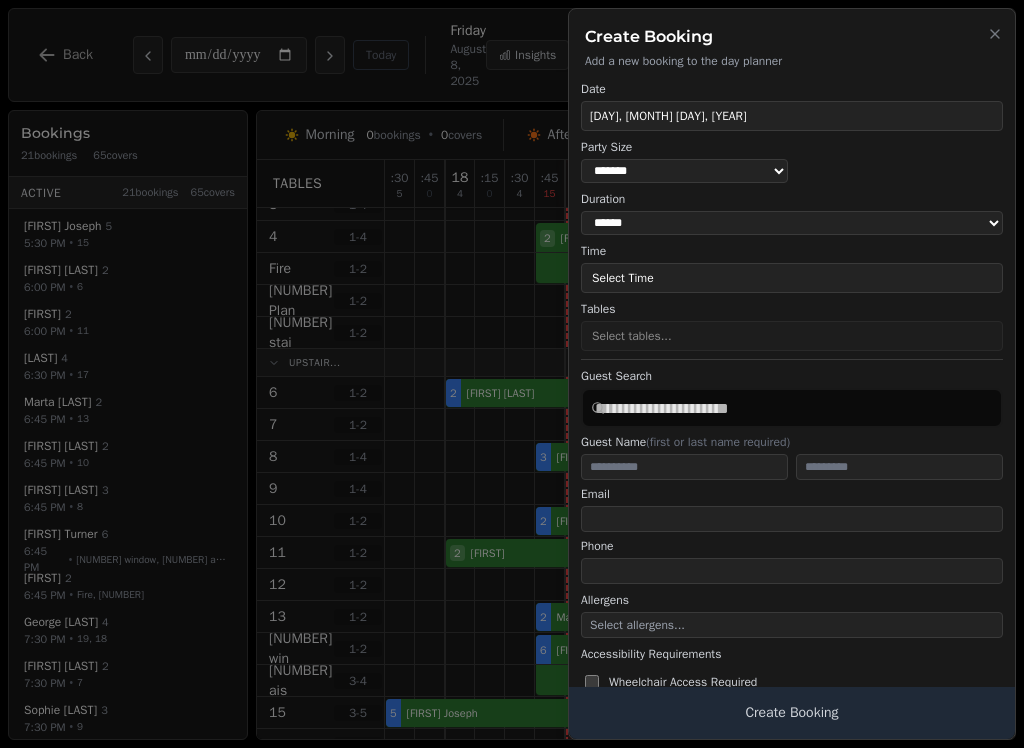 click on "Select Time" at bounding box center [792, 278] 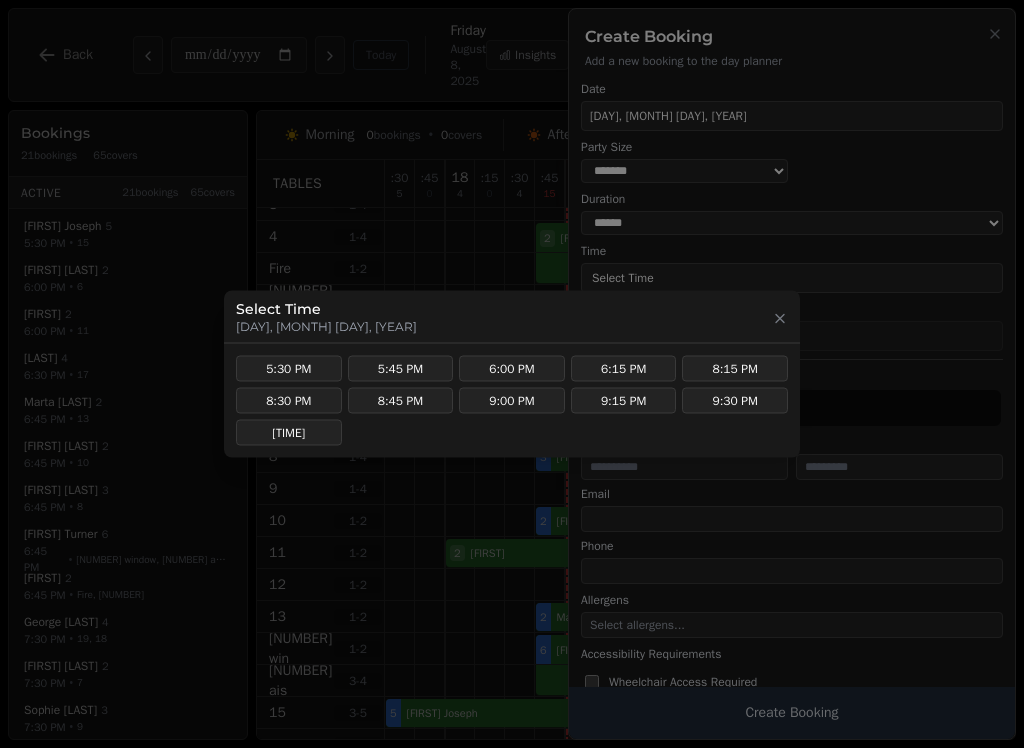 click on "5:45 PM" at bounding box center (401, 369) 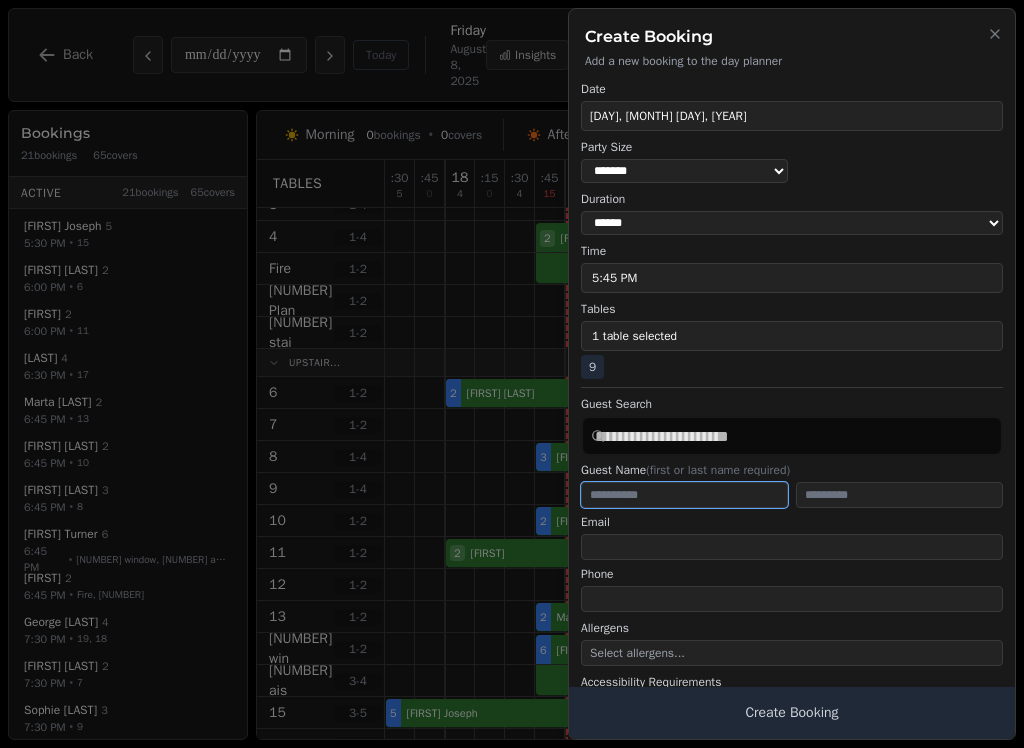 click at bounding box center [684, 495] 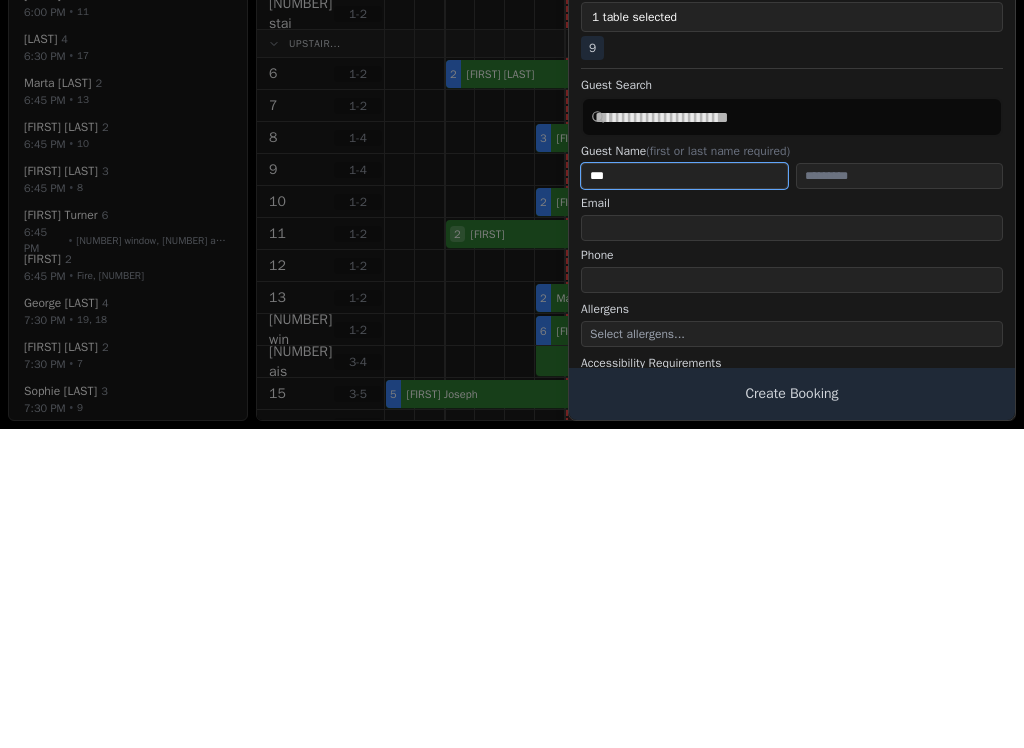 type on "***" 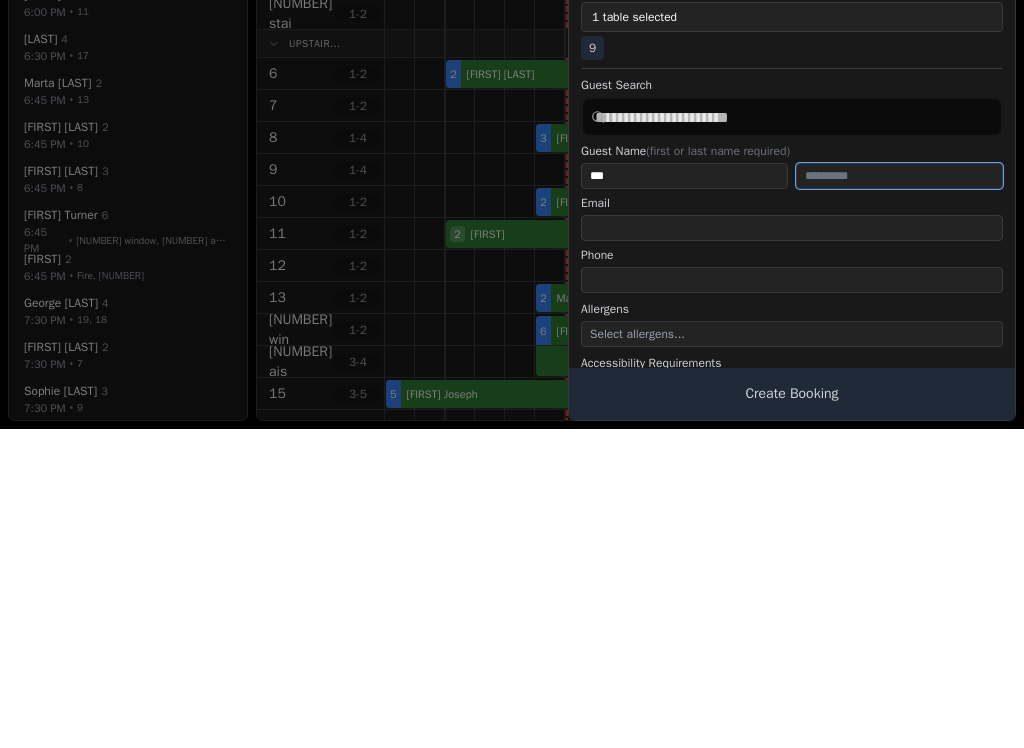 click at bounding box center (899, 495) 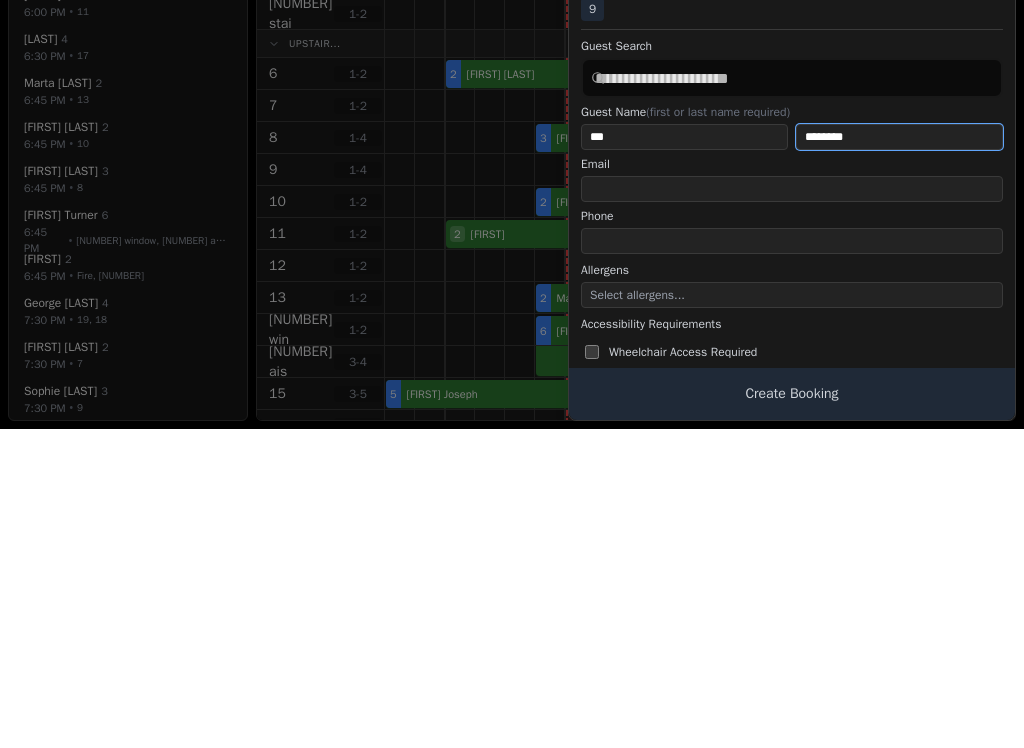 scroll, scrollTop: 45, scrollLeft: 0, axis: vertical 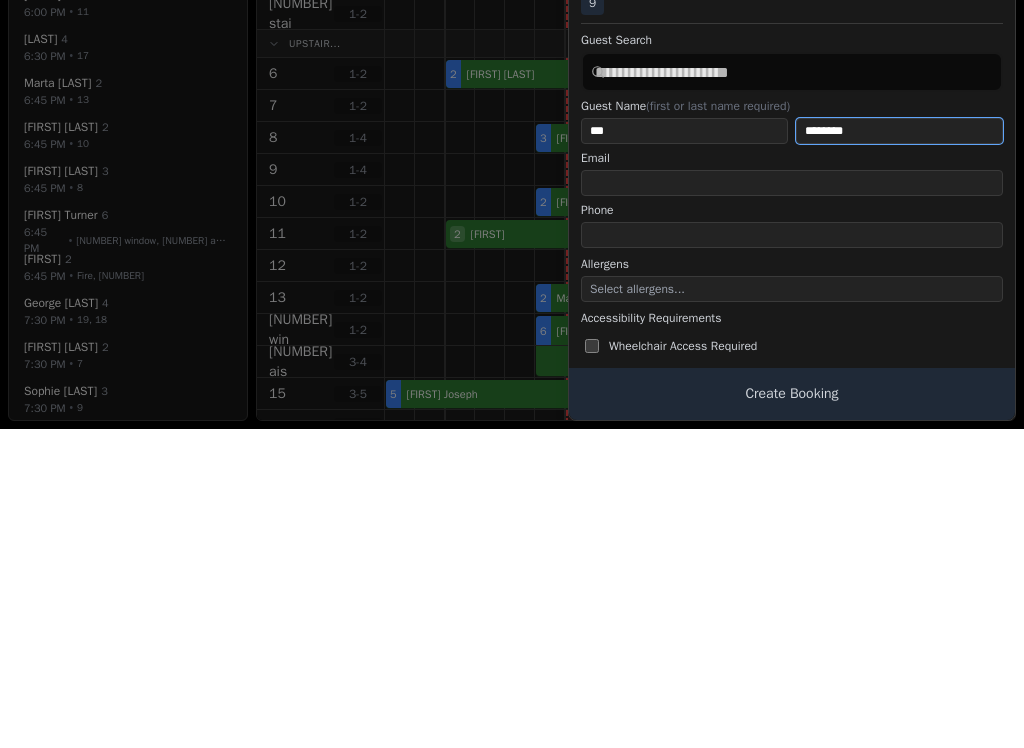 type on "********" 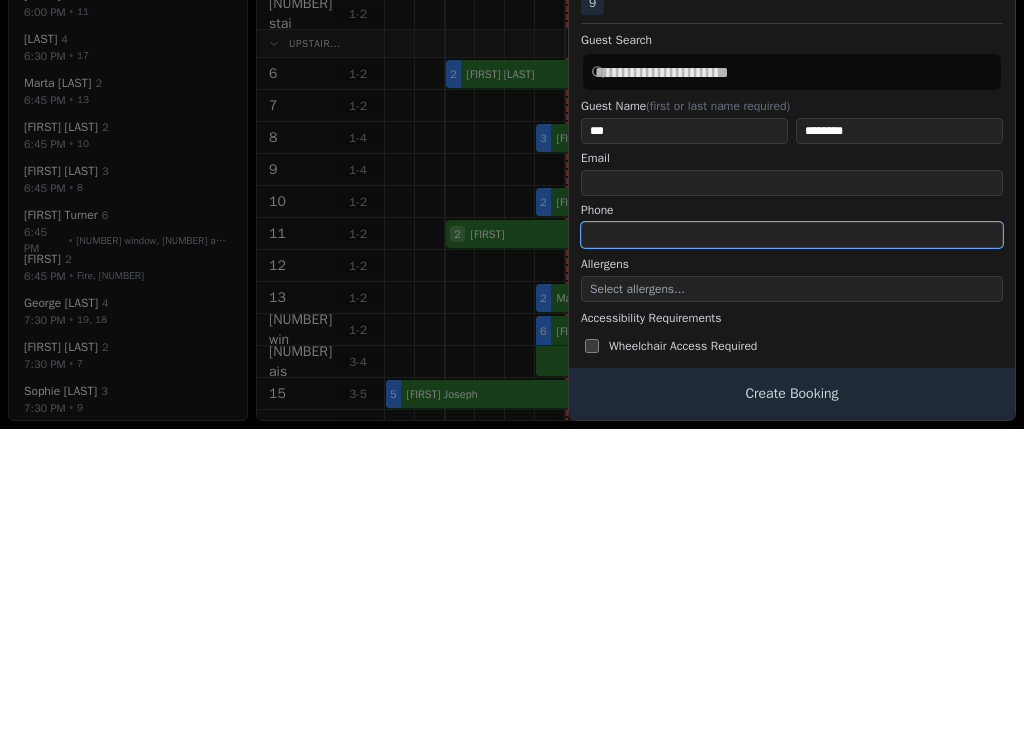 click at bounding box center [792, 554] 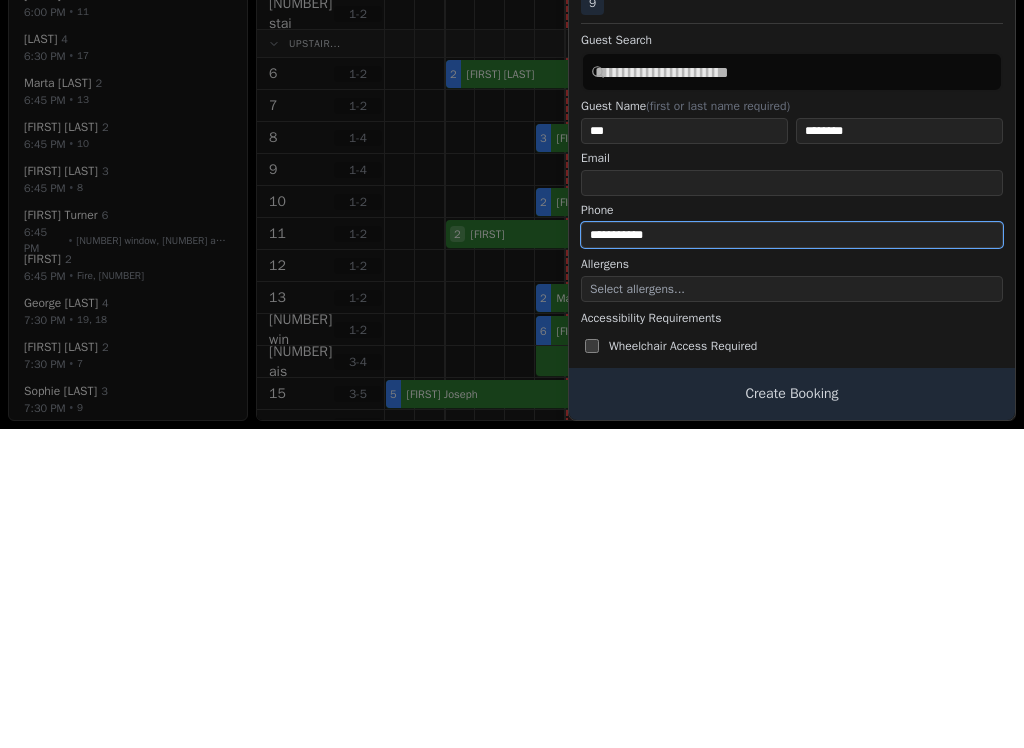 type on "**********" 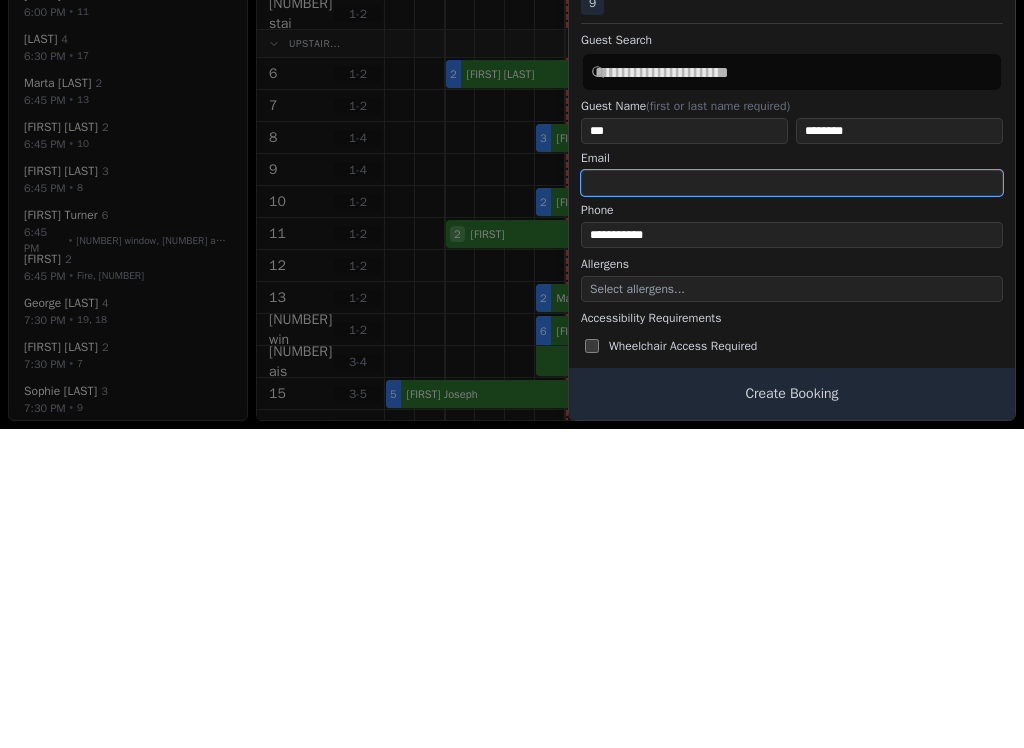 click at bounding box center [792, 502] 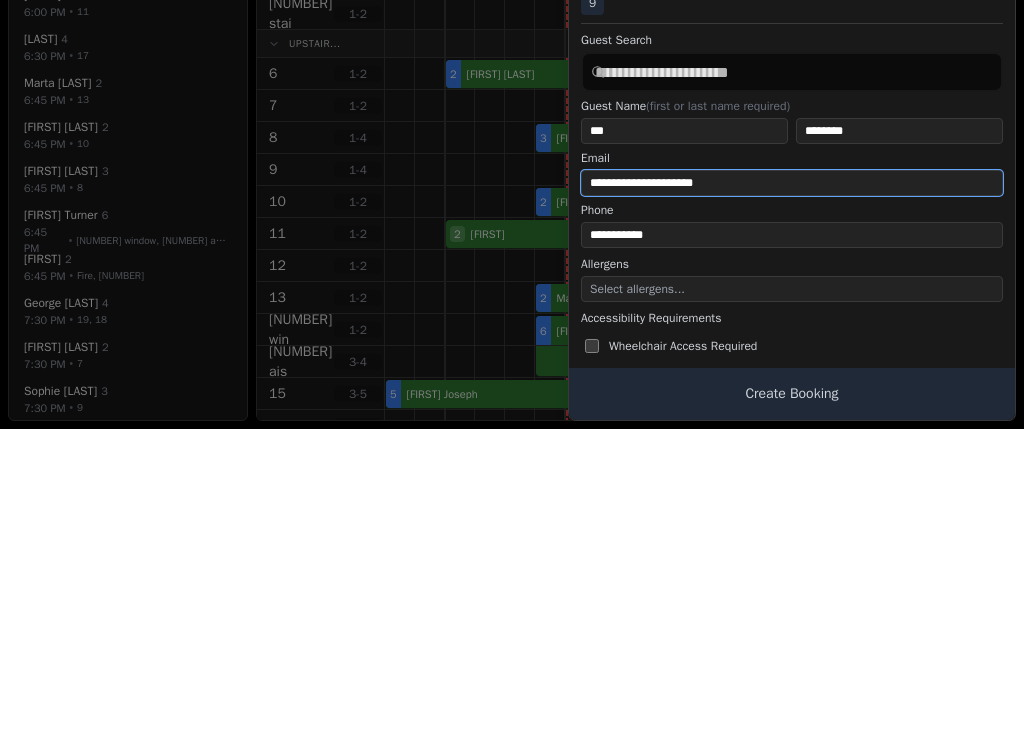 type on "**********" 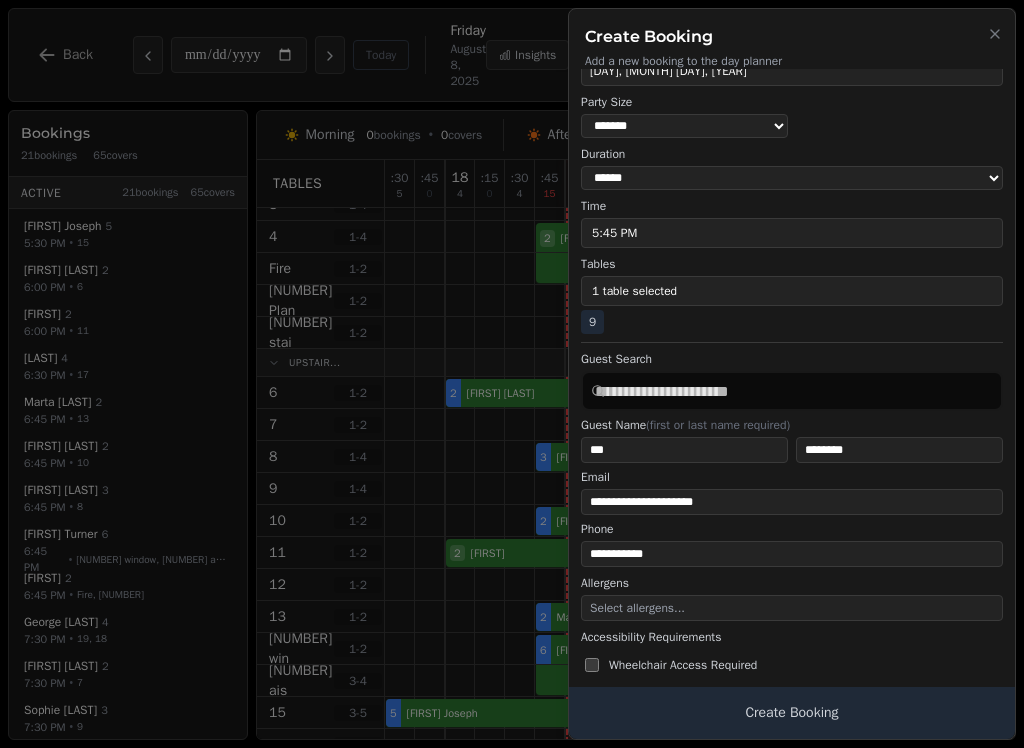 click on "Create Booking" at bounding box center (792, 713) 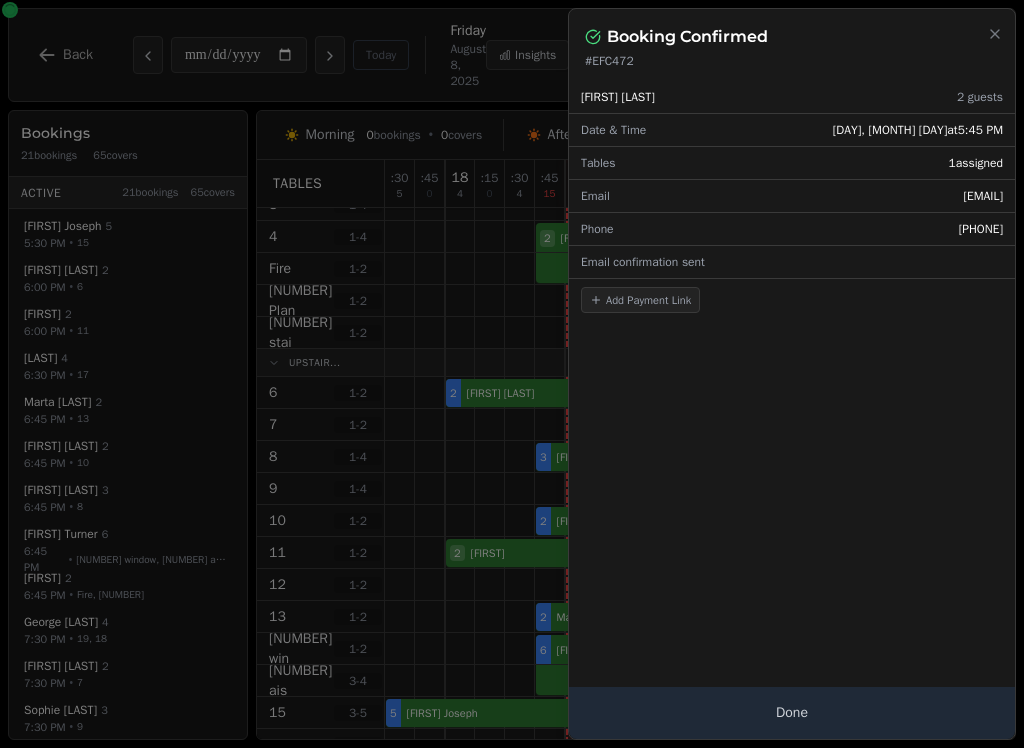 scroll, scrollTop: 0, scrollLeft: 0, axis: both 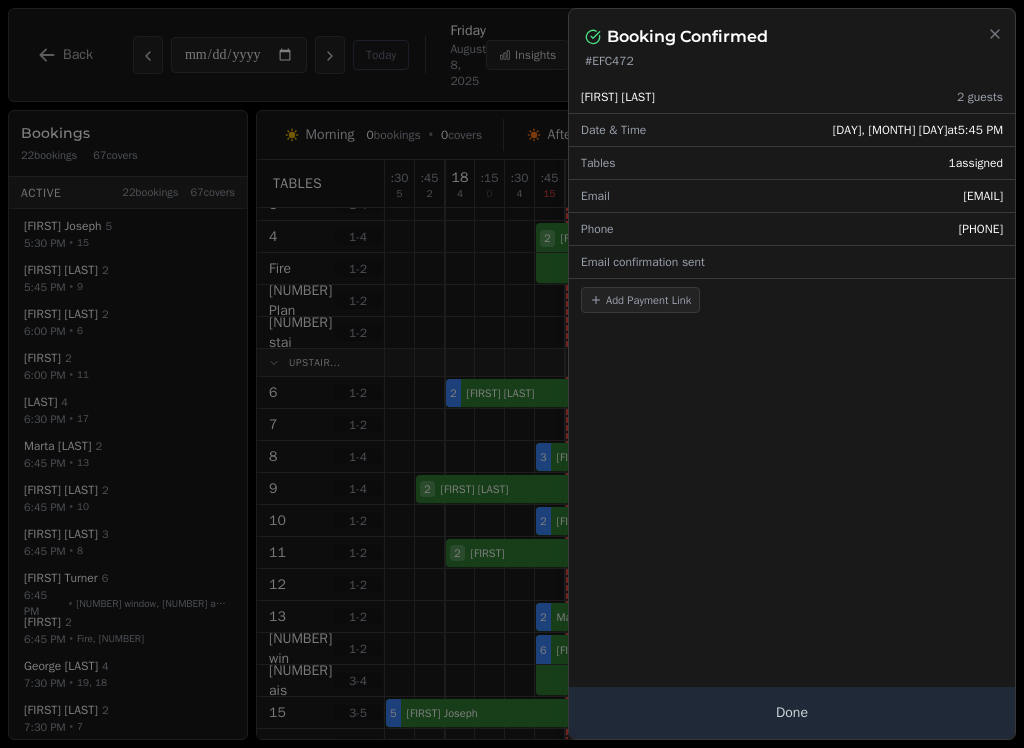 click on "Done" at bounding box center [792, 713] 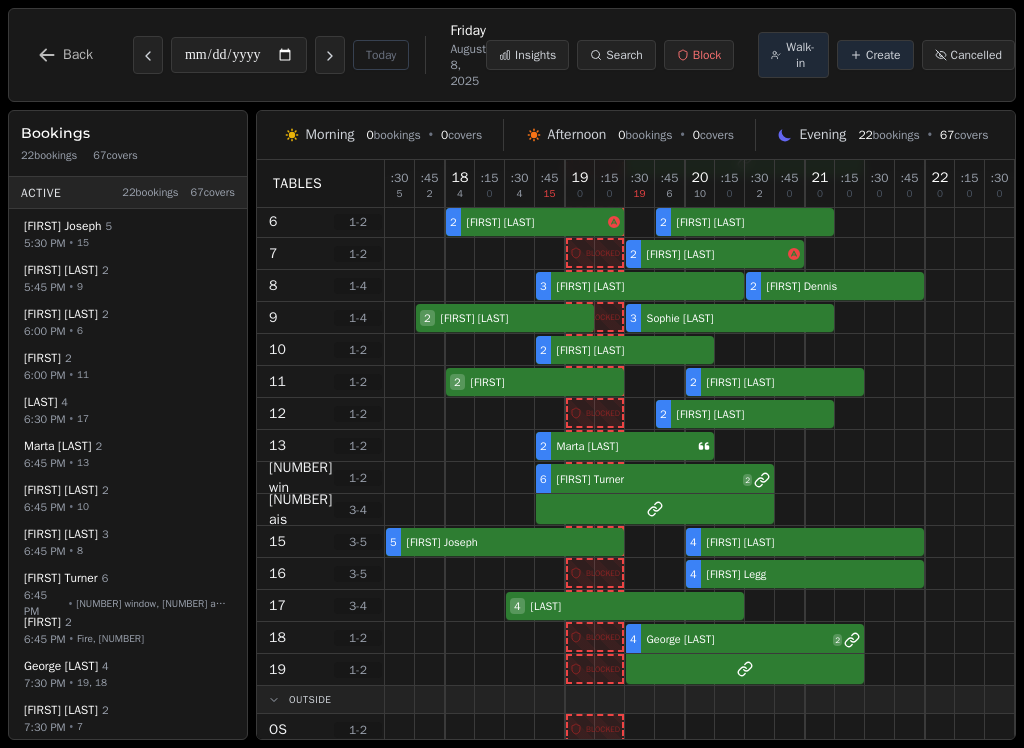 scroll, scrollTop: 250, scrollLeft: 0, axis: vertical 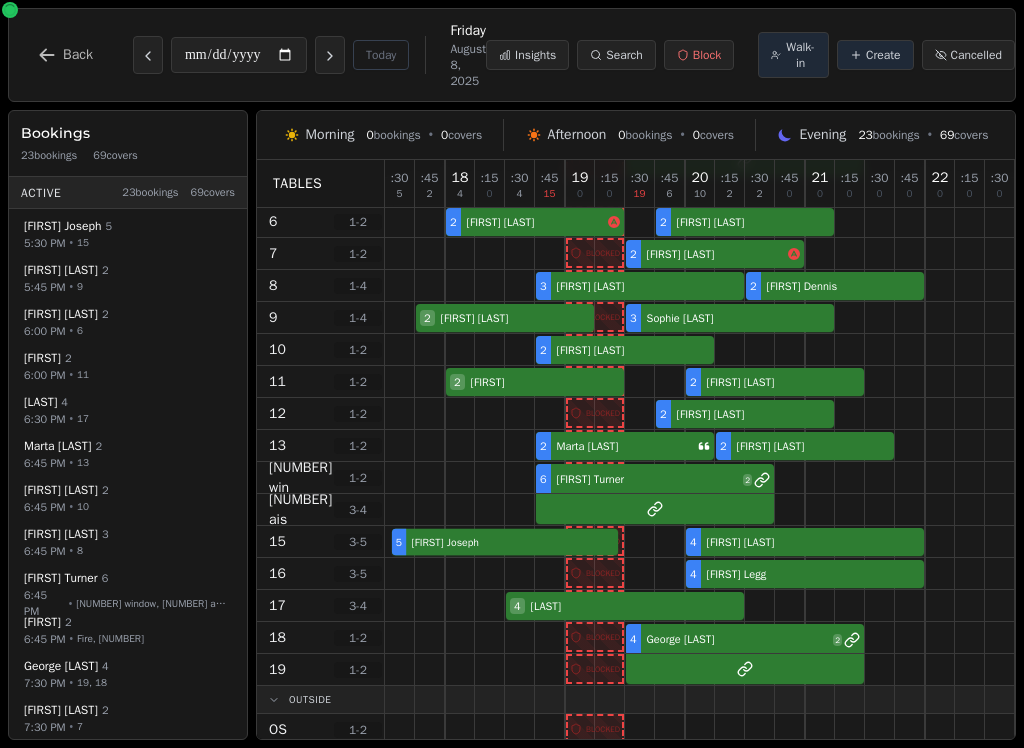 select on "****" 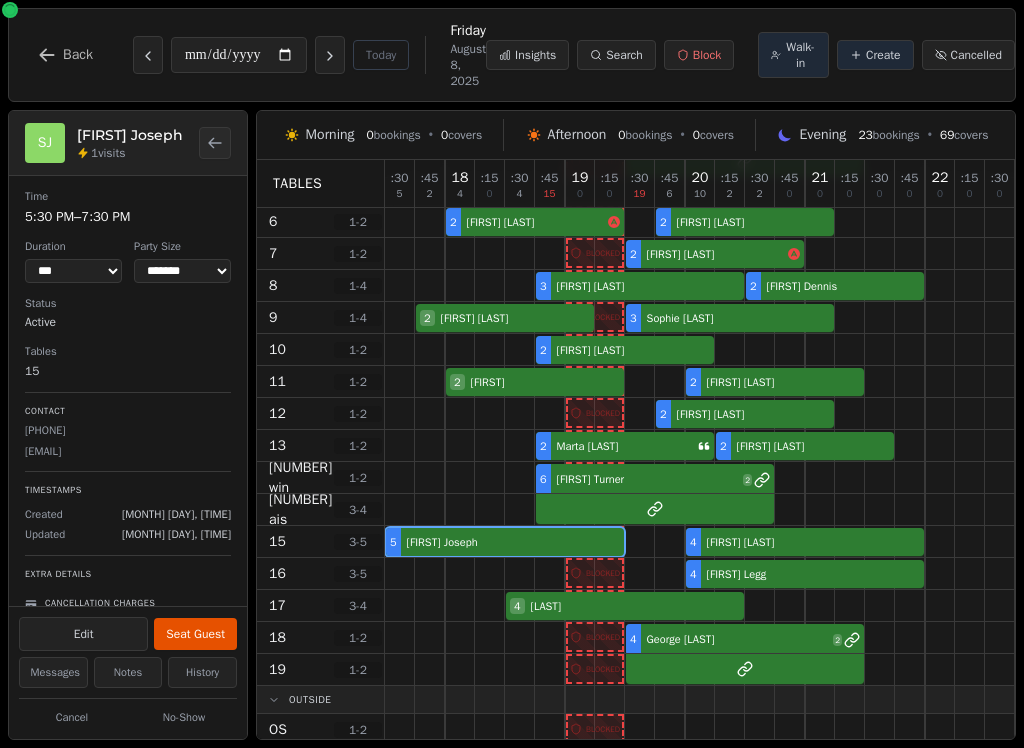 click on "Seat Guest" at bounding box center (195, 634) 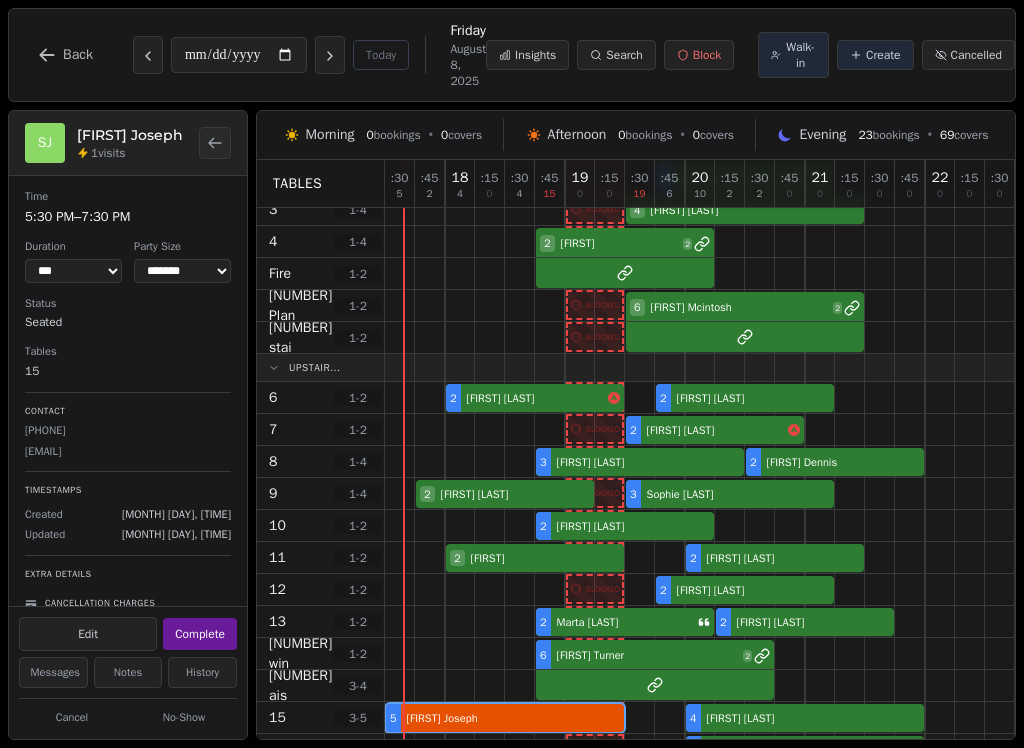 scroll, scrollTop: 74, scrollLeft: 0, axis: vertical 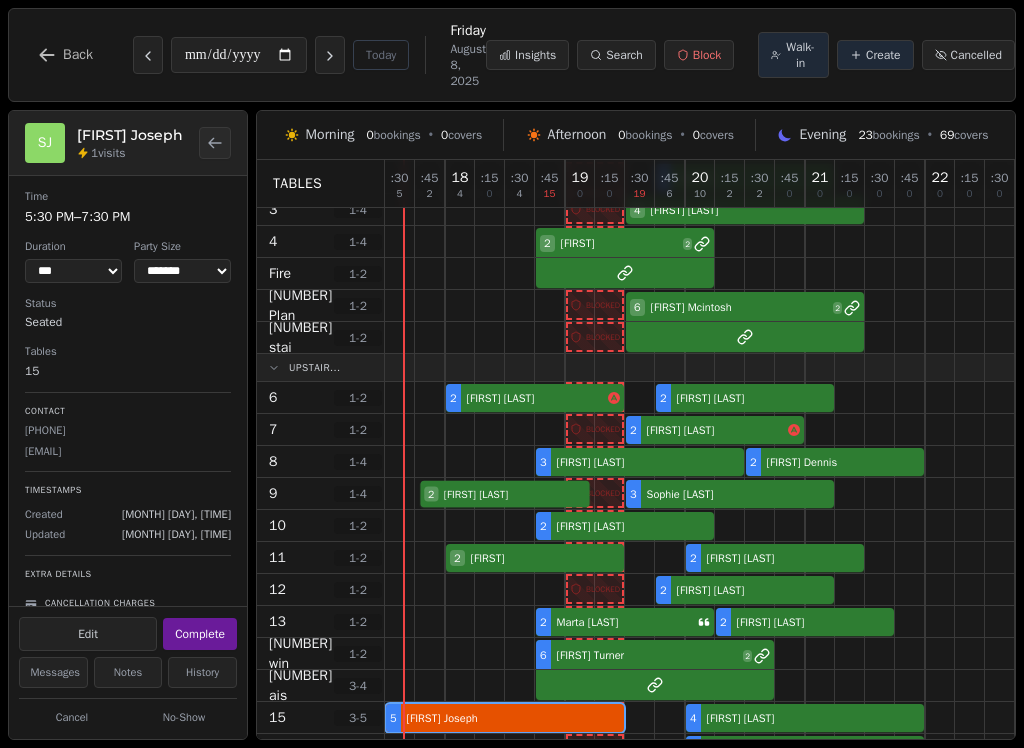 select on "****" 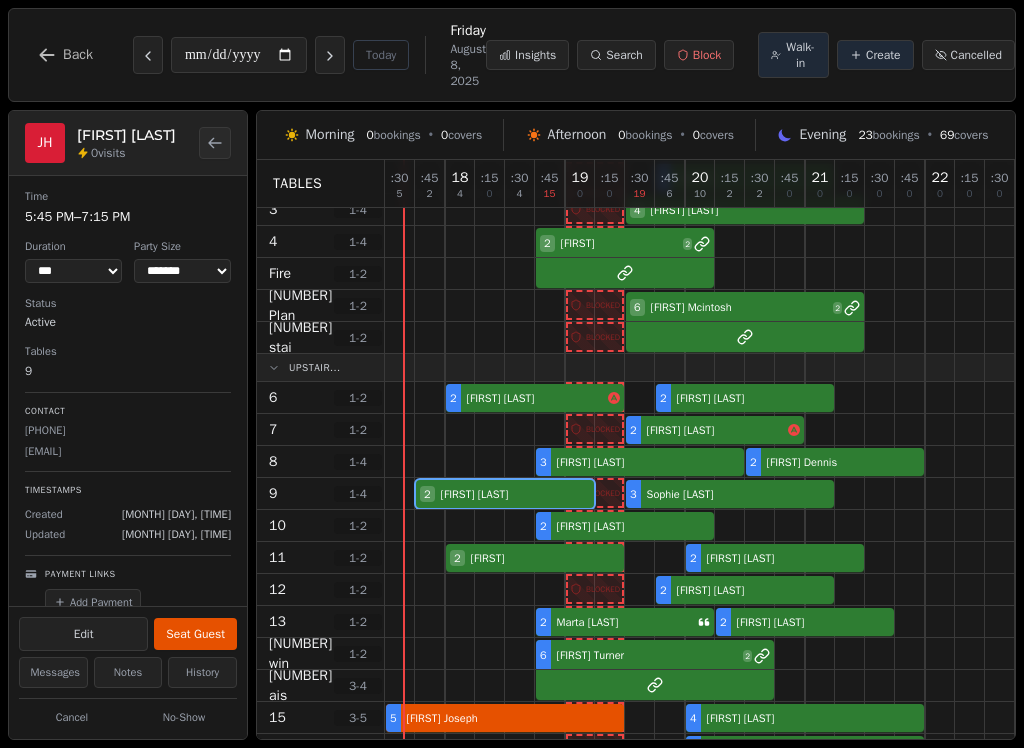 click on "Seat Guest" at bounding box center [195, 634] 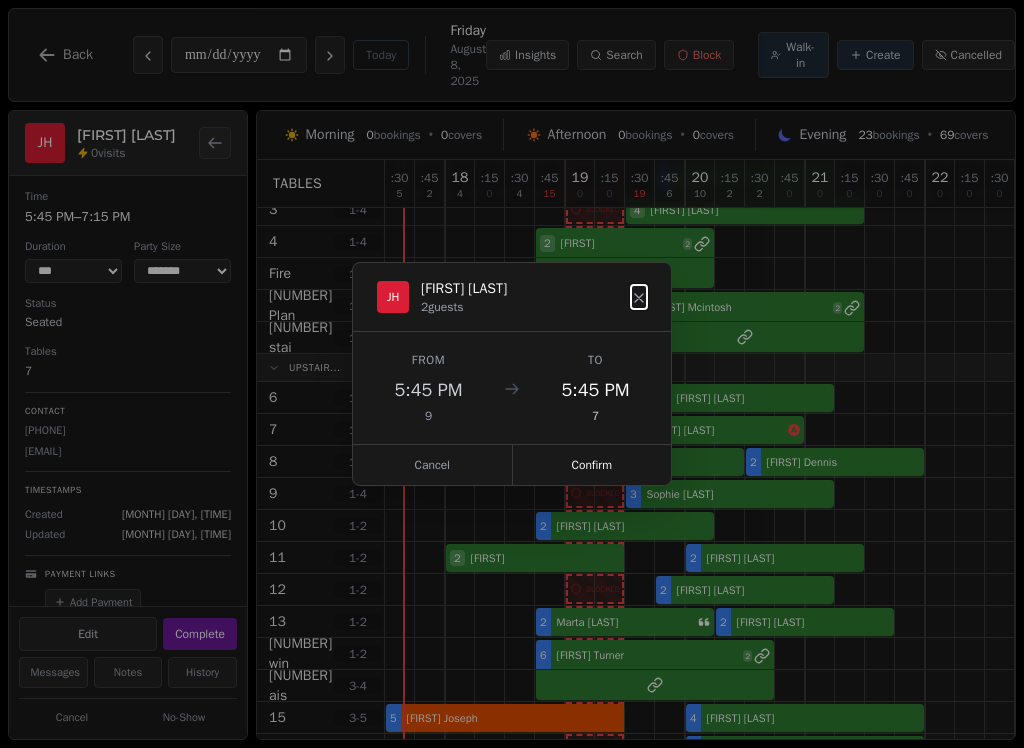 click on "Confirm" at bounding box center [592, 465] 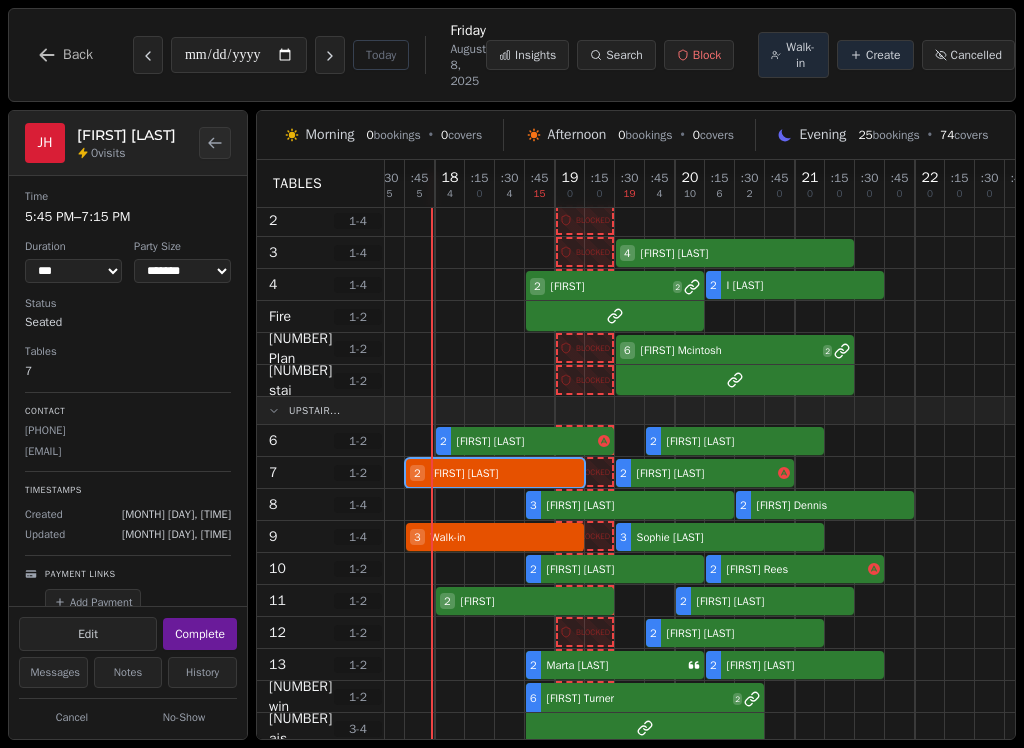 scroll, scrollTop: 31, scrollLeft: 11, axis: both 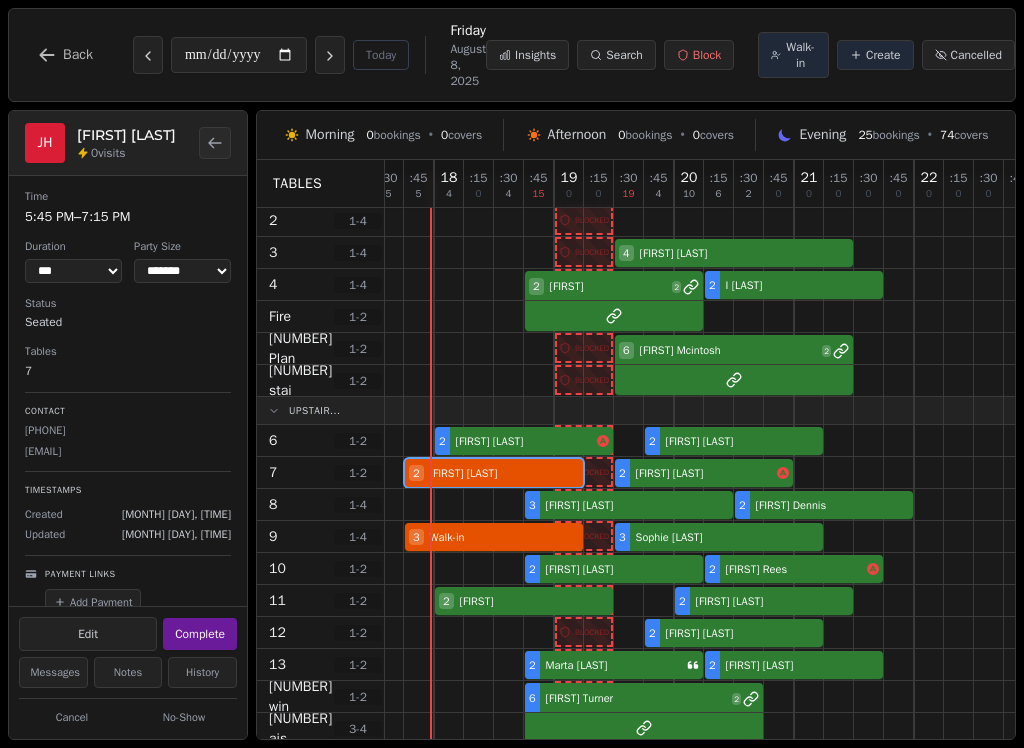 select on "****" 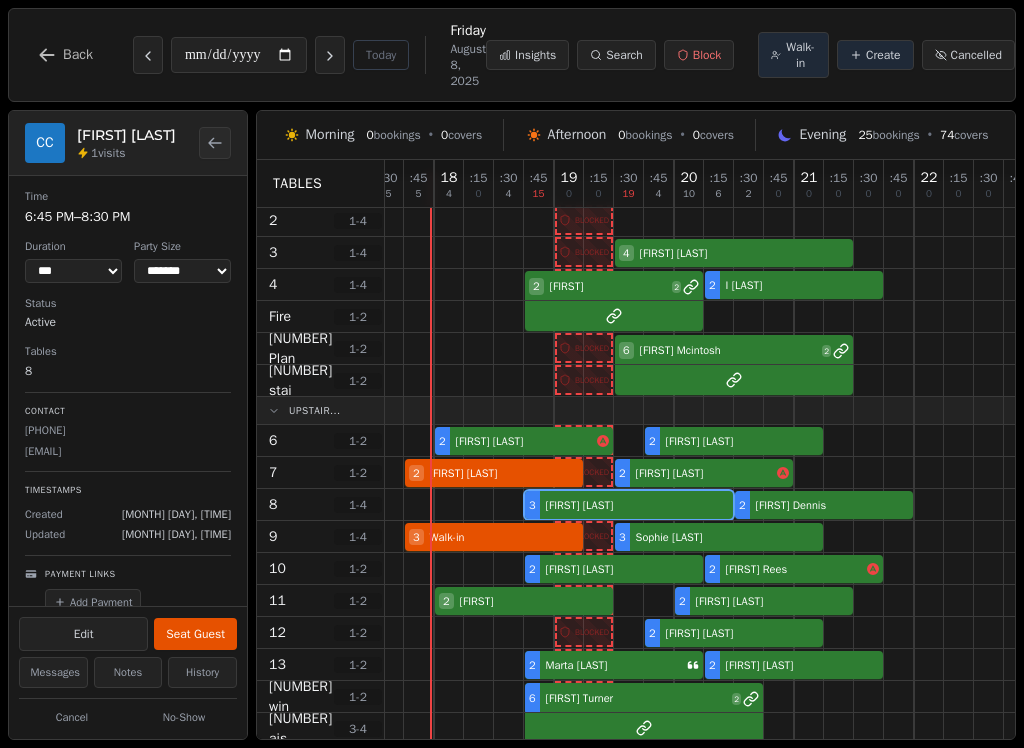 click on "[NUMBER] [FIRST] [LAST] [NUMBER] [FIRST] [LAST]" at bounding box center (719, 505) 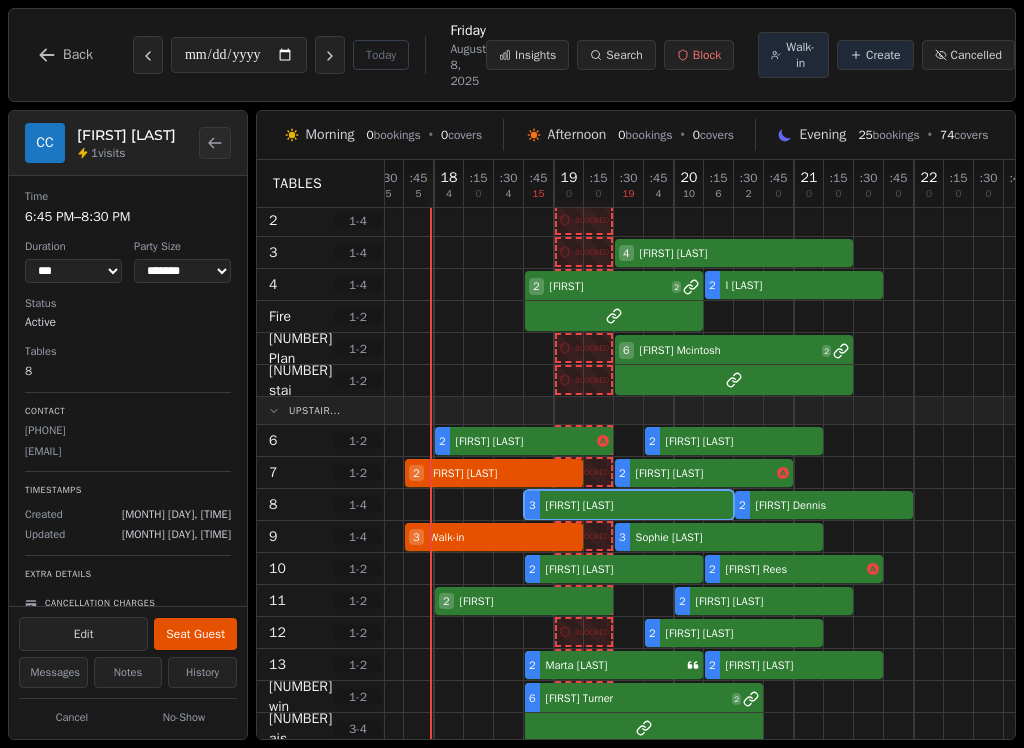 select on "****" 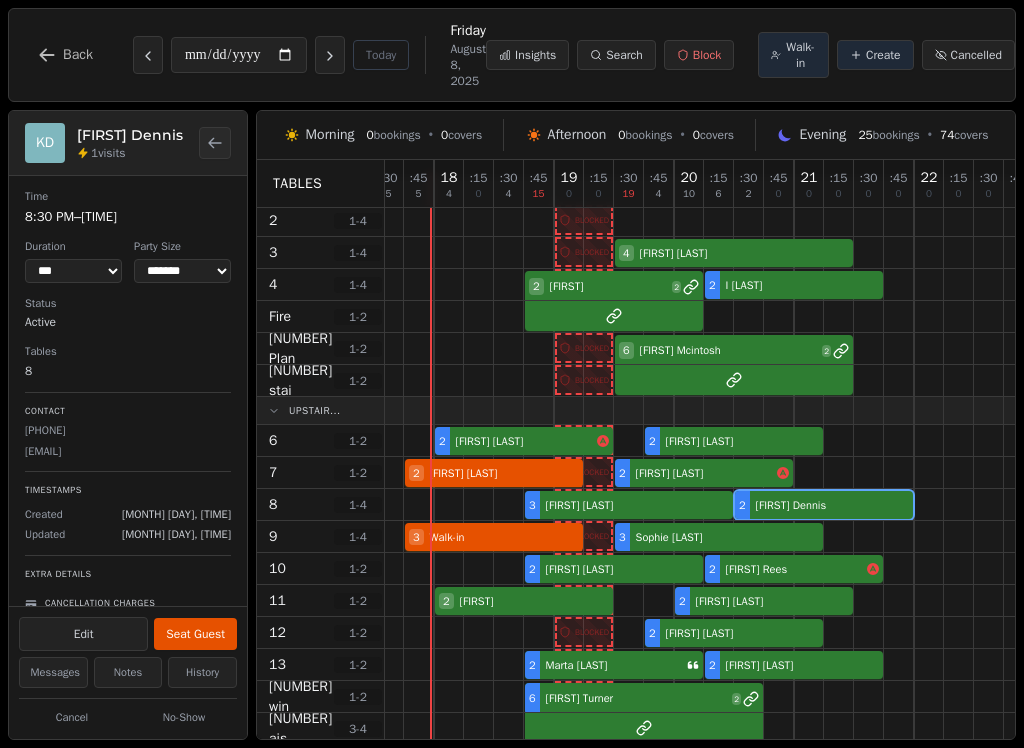 click on "[NUMBER] [FIRST] [LAST] [NUMBER] [FIRST] [LAST]" at bounding box center (719, 505) 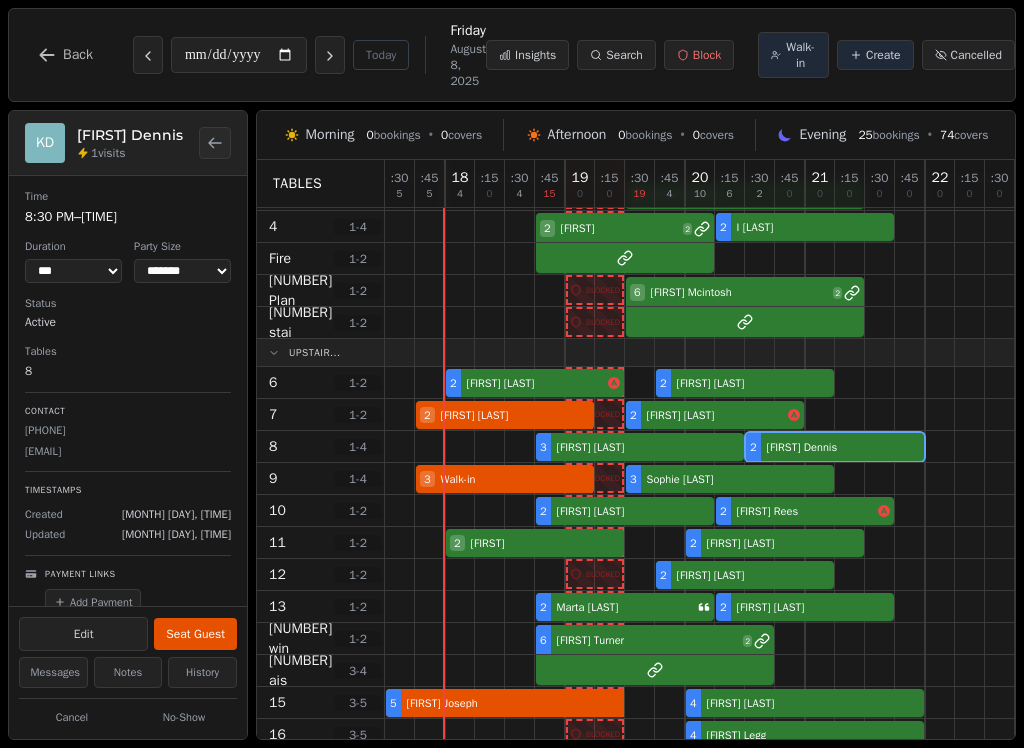 scroll, scrollTop: 88, scrollLeft: 0, axis: vertical 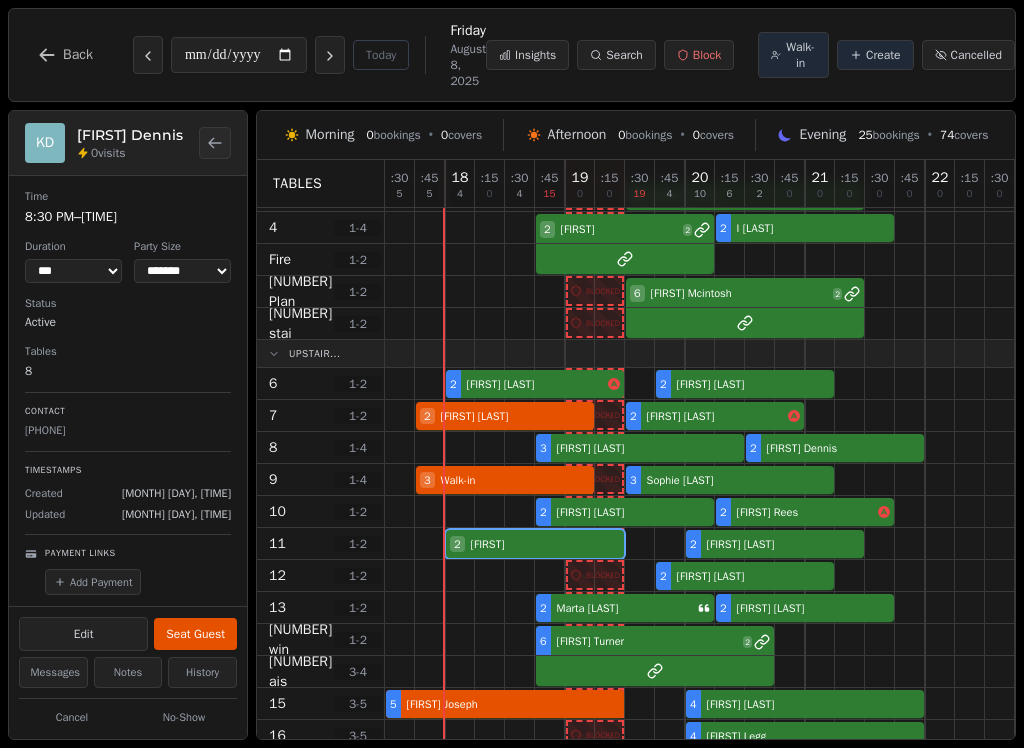 click on "[NUMBER] [FIRST] [NUMBER] [FIRST] [LAST]" at bounding box center (730, 544) 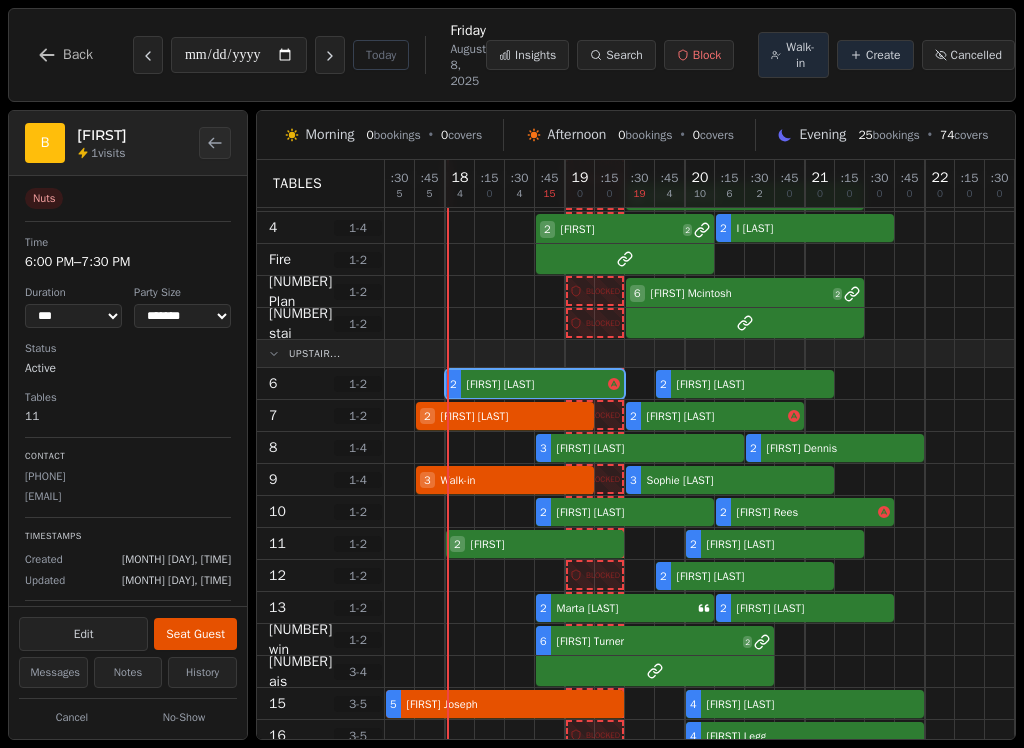 click on "[NUMBER] [FIRST] [LAST] [NUMBER] [FIRST] [LAST]" at bounding box center (730, 384) 